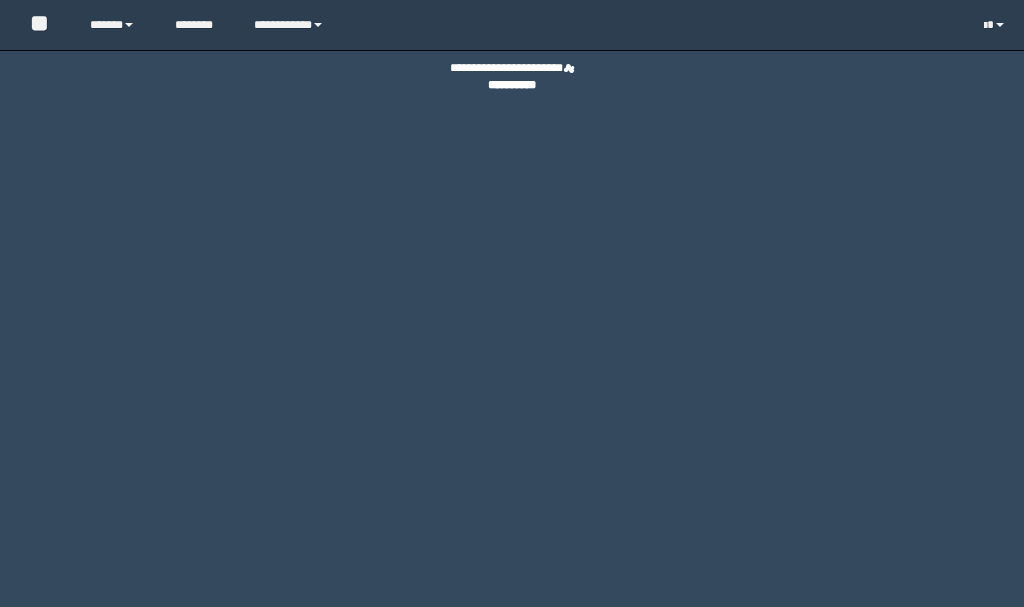 scroll, scrollTop: 0, scrollLeft: 0, axis: both 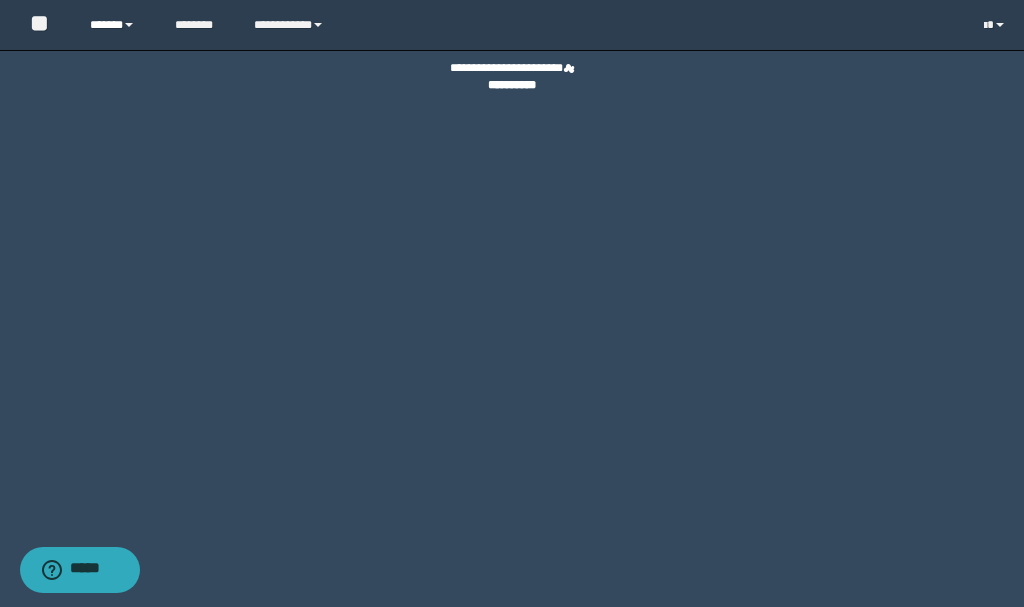 click on "******" at bounding box center (117, 25) 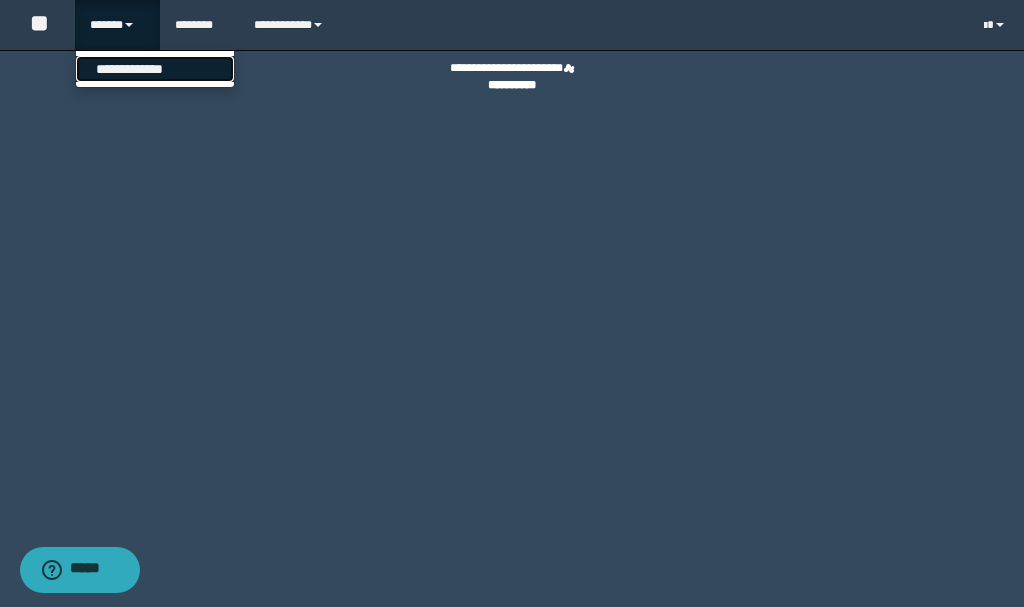 click on "**********" at bounding box center (155, 69) 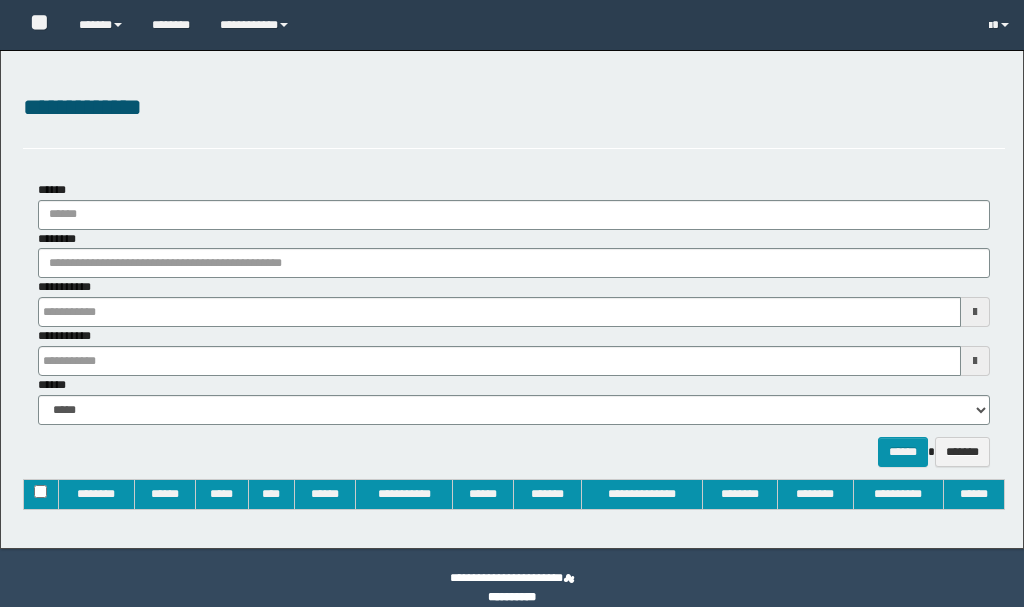 type on "**********" 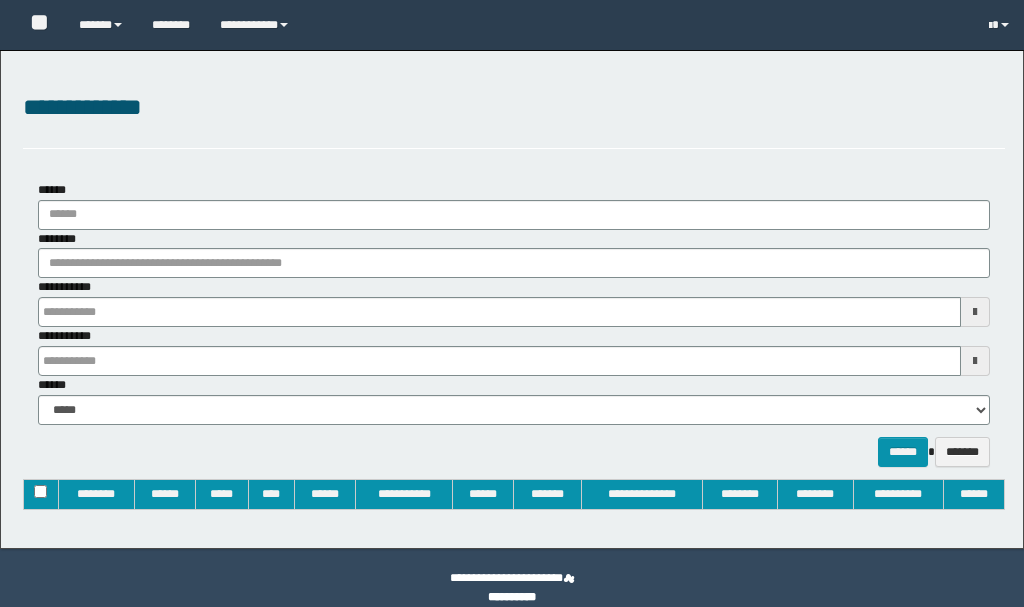 type on "**********" 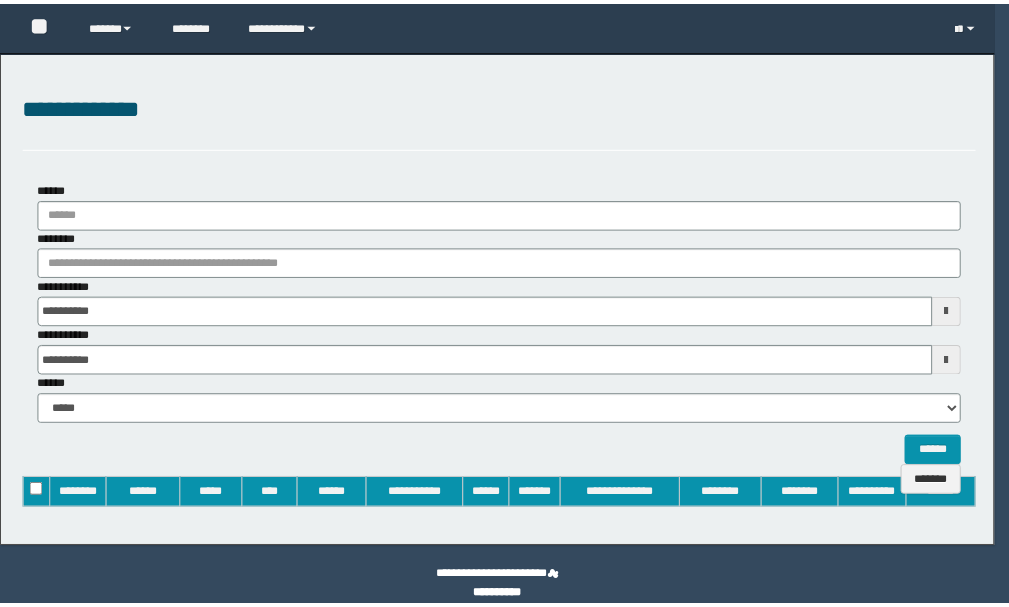 scroll, scrollTop: 0, scrollLeft: 0, axis: both 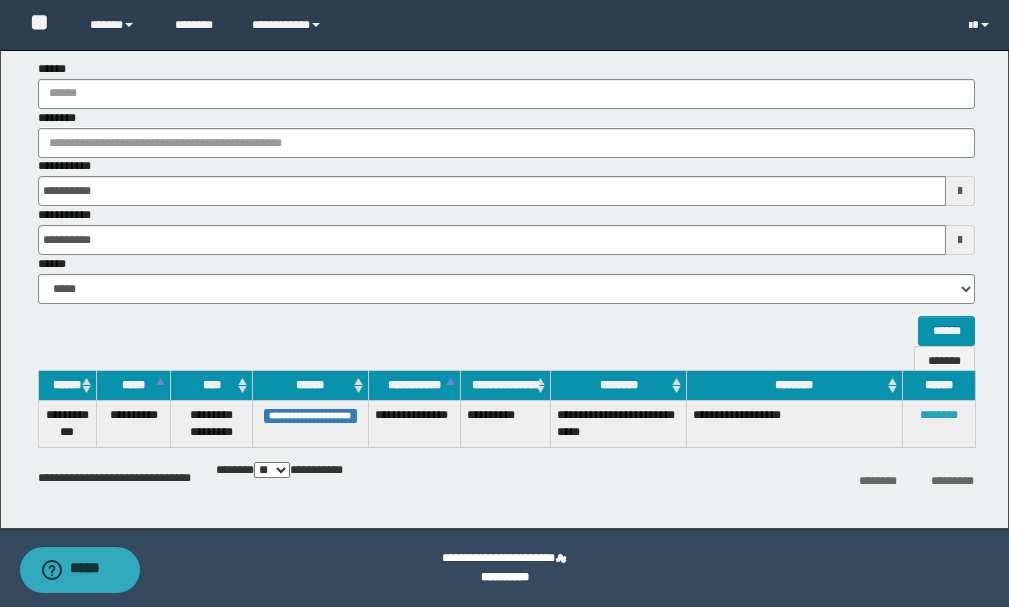 click on "********" at bounding box center [939, 415] 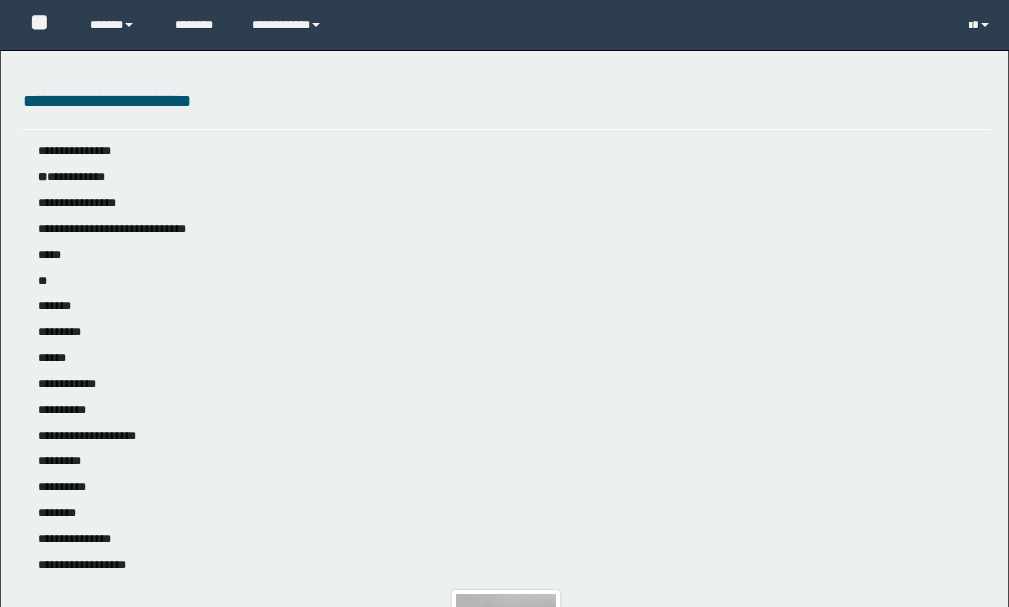 scroll, scrollTop: 0, scrollLeft: 0, axis: both 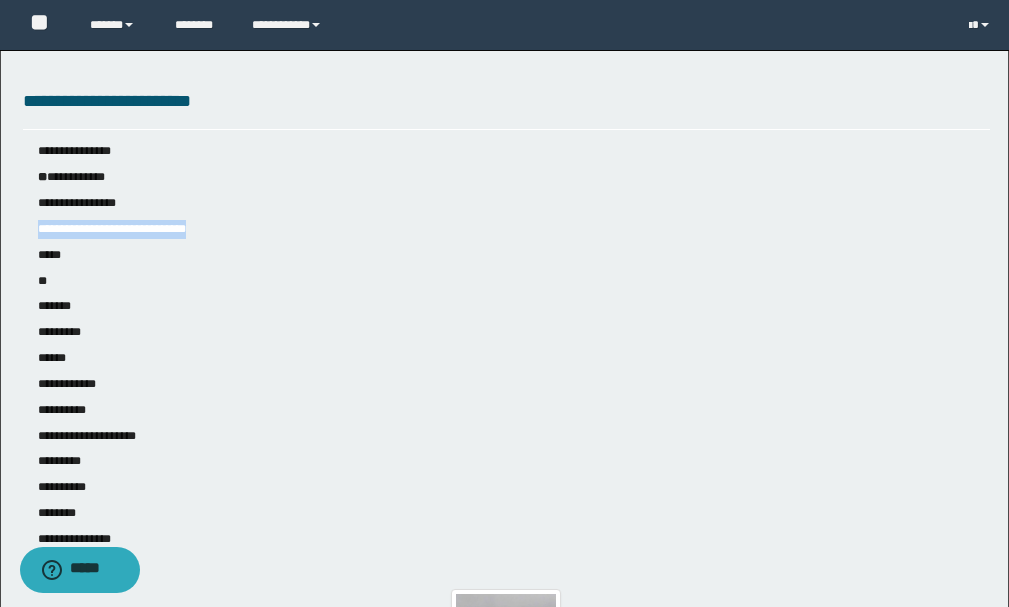 drag, startPoint x: 215, startPoint y: 224, endPoint x: 41, endPoint y: 234, distance: 174.28712 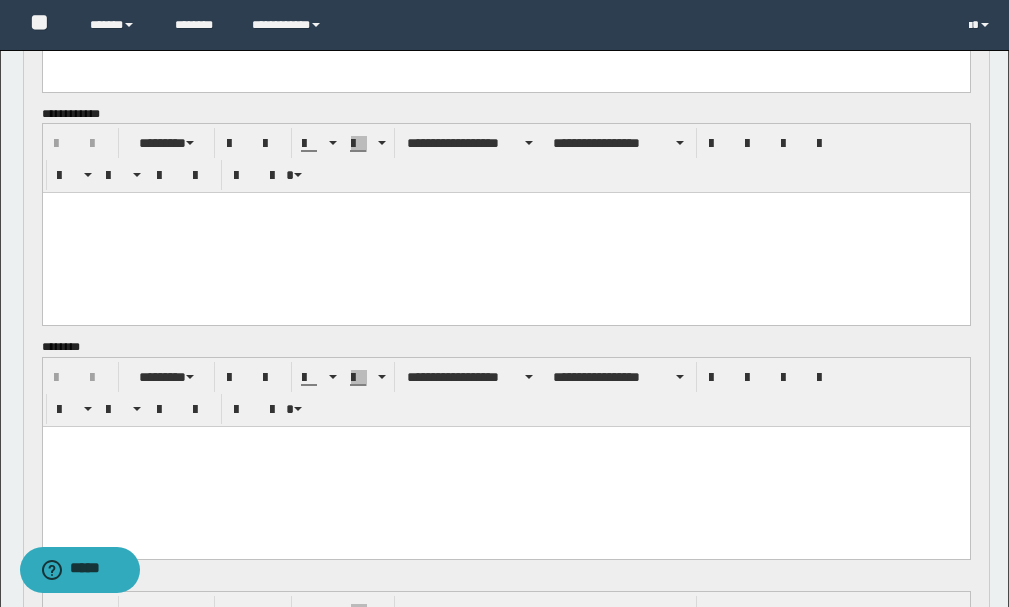scroll, scrollTop: 1700, scrollLeft: 0, axis: vertical 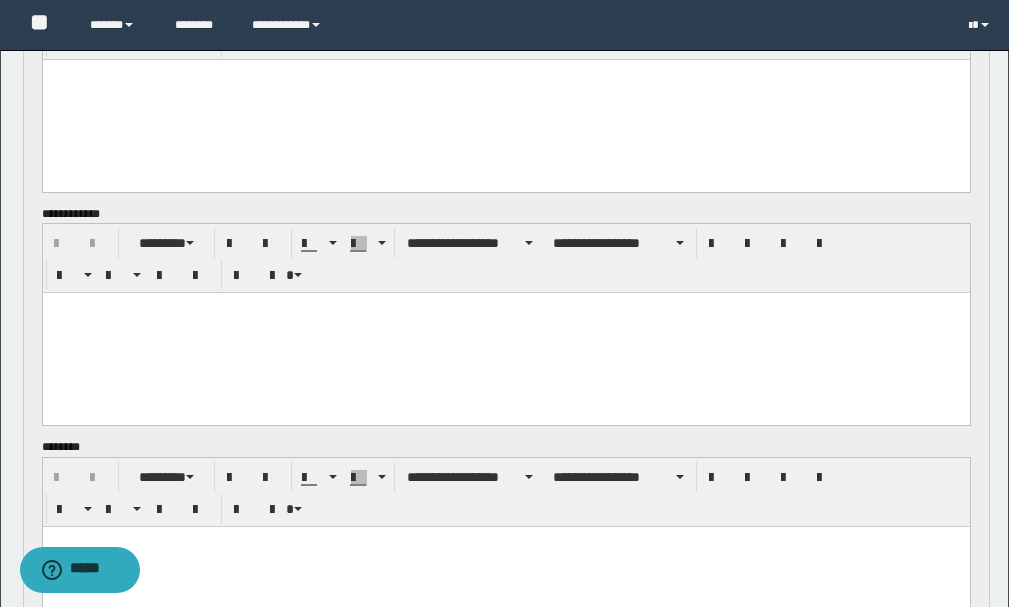 click at bounding box center (505, 333) 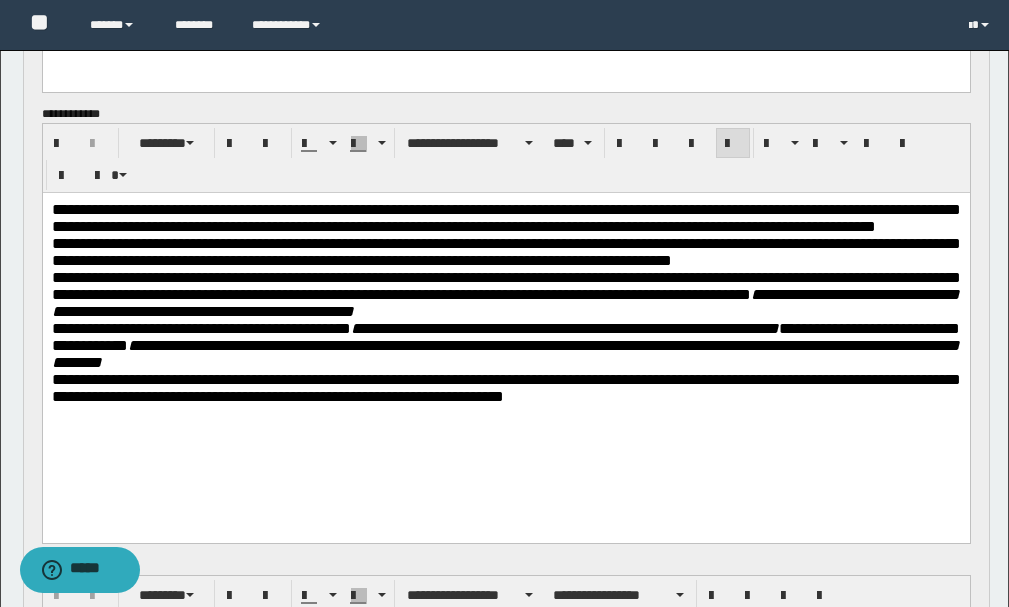 scroll, scrollTop: 1900, scrollLeft: 0, axis: vertical 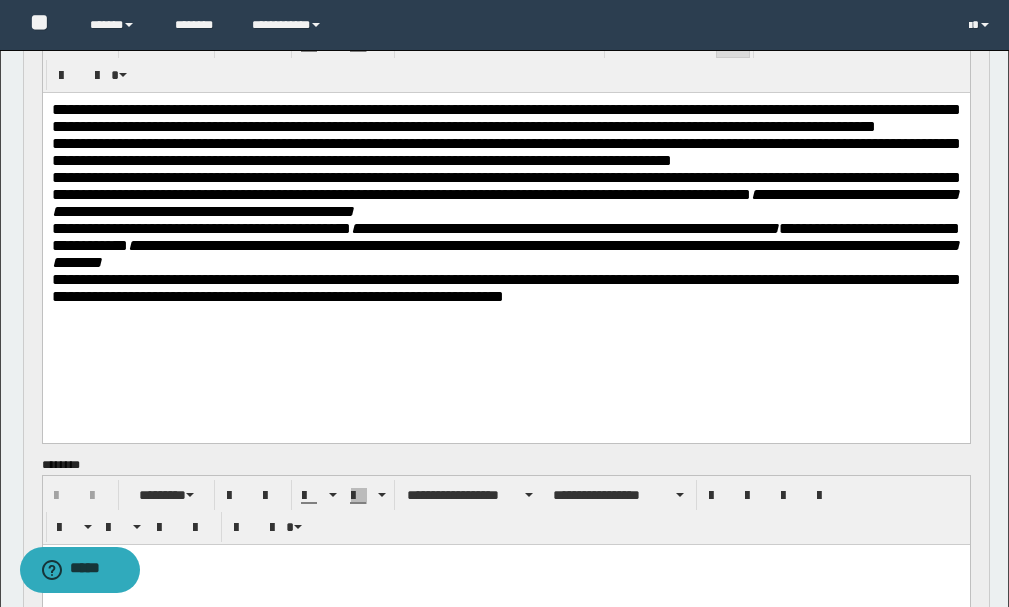 click on "**********" at bounding box center [505, 118] 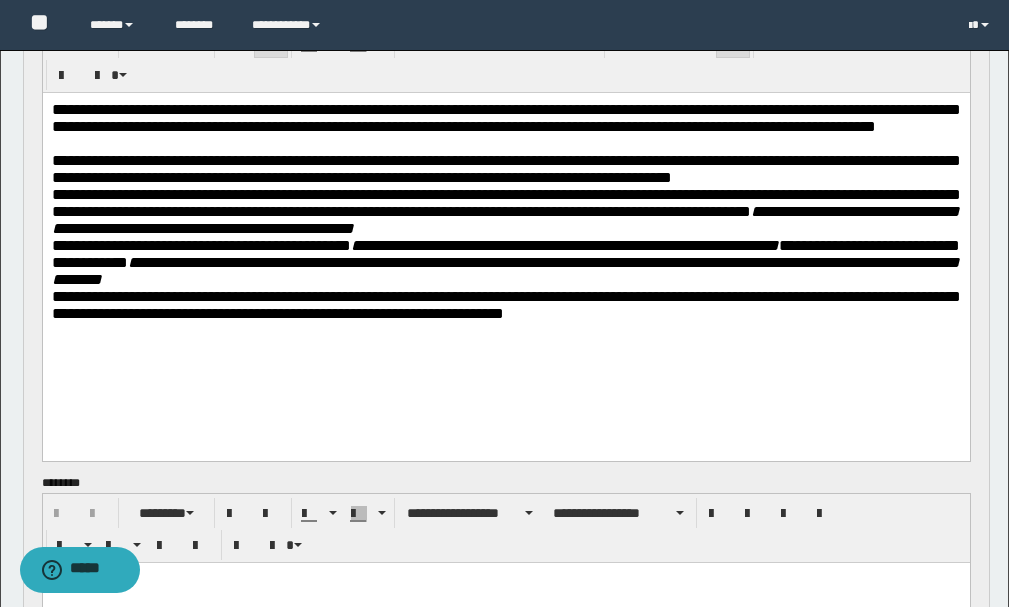 click on "**********" at bounding box center (505, 211) 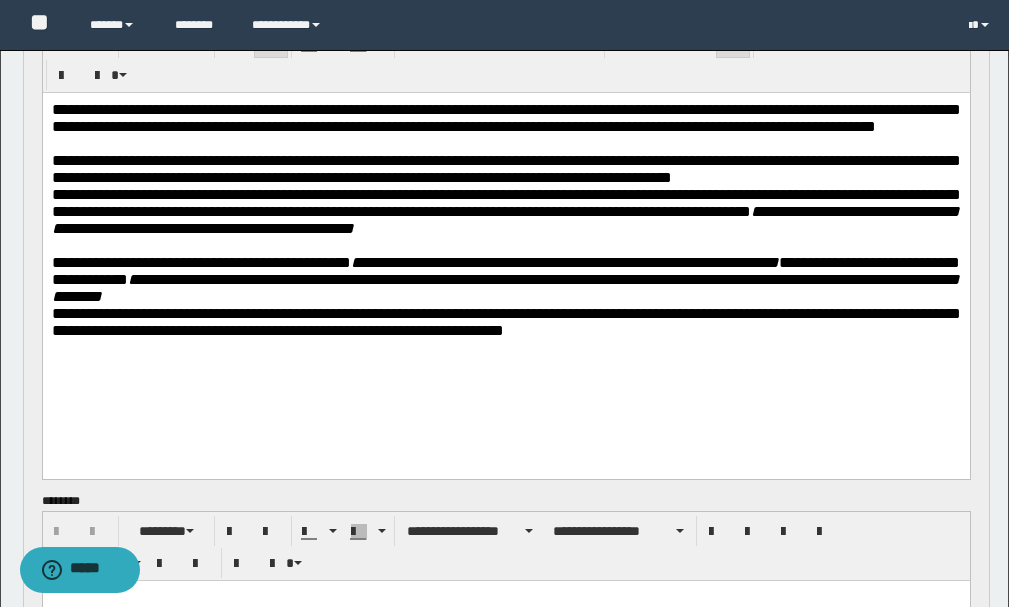 click on "**********" at bounding box center [505, 279] 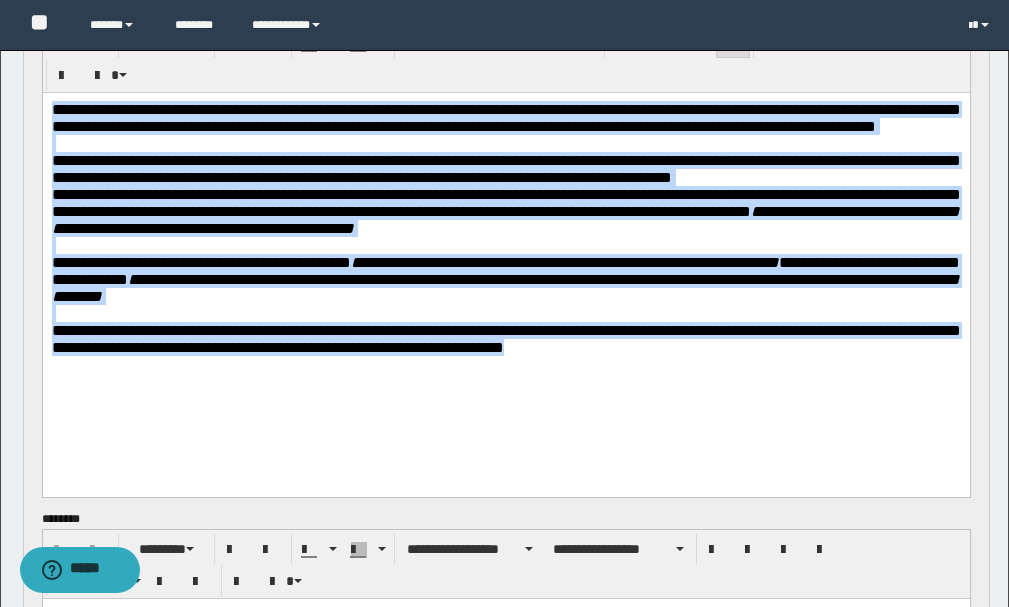 drag, startPoint x: 594, startPoint y: 385, endPoint x: 269, endPoint y: 189, distance: 379.52734 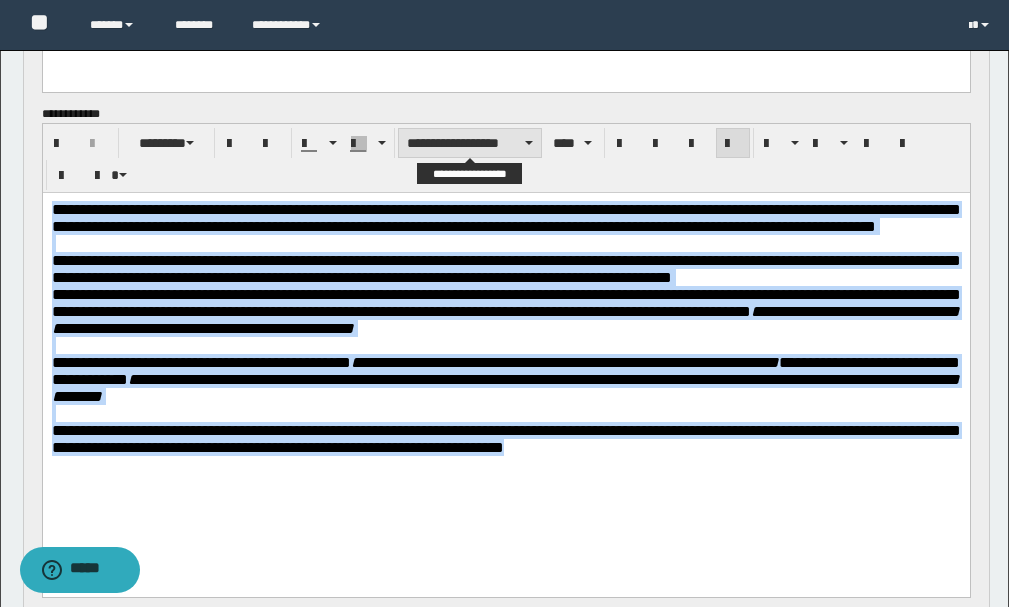 click on "**********" at bounding box center [470, 143] 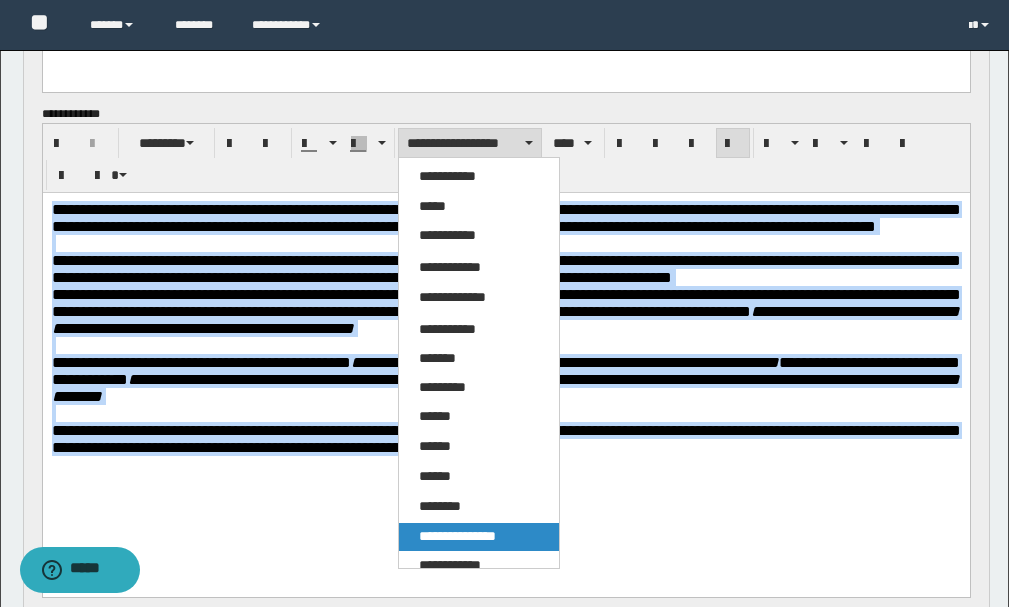 click on "**********" at bounding box center [457, 536] 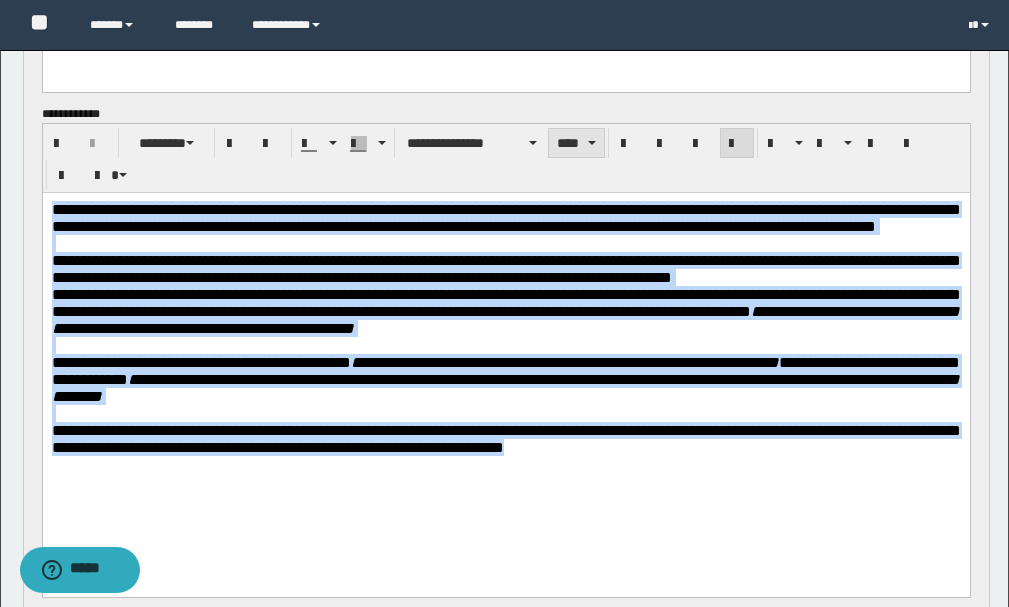 click on "****" at bounding box center (576, 143) 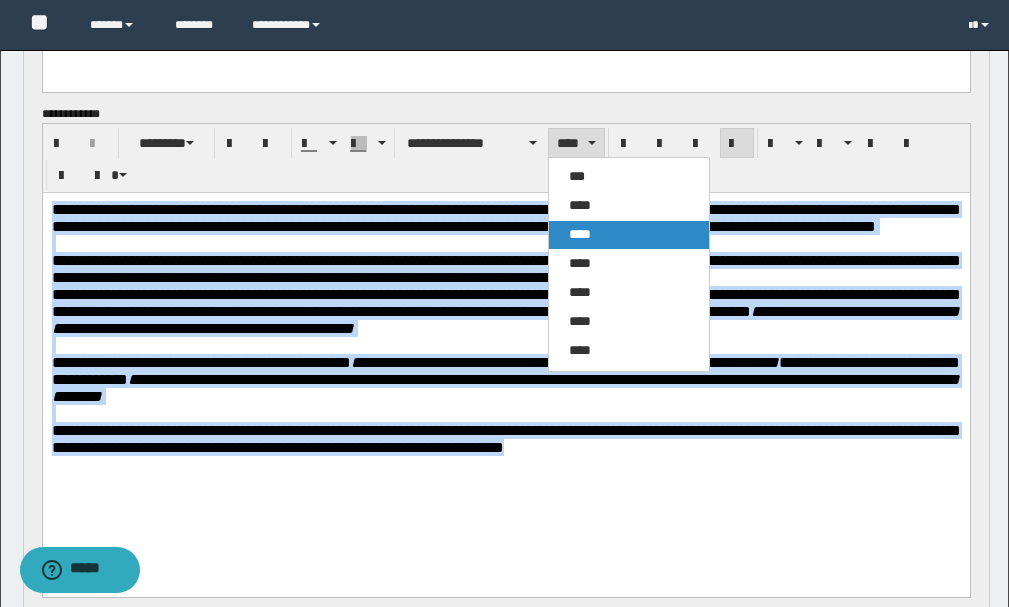 click on "****" at bounding box center [580, 234] 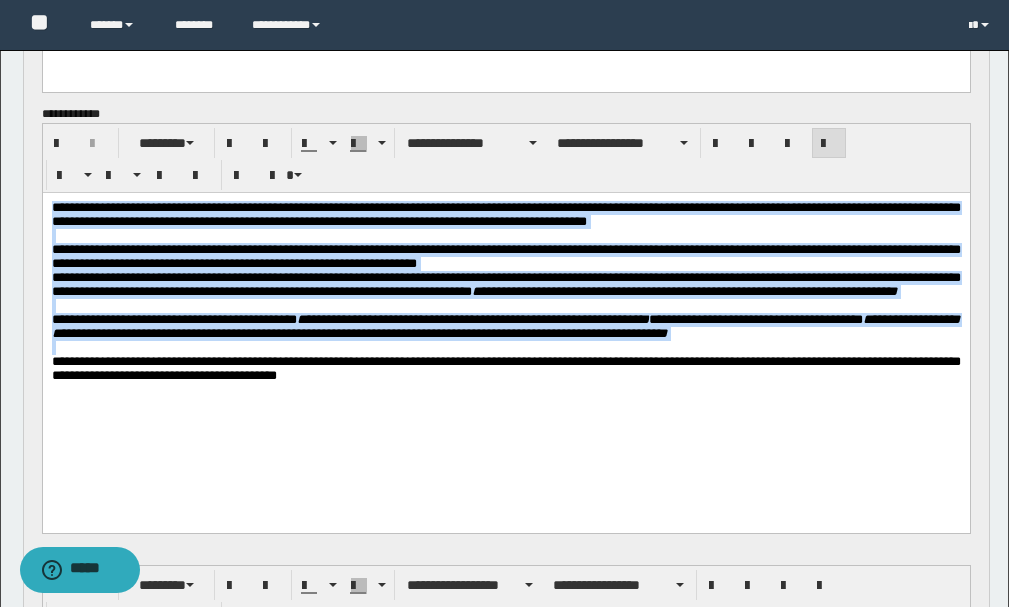 click at bounding box center (829, 144) 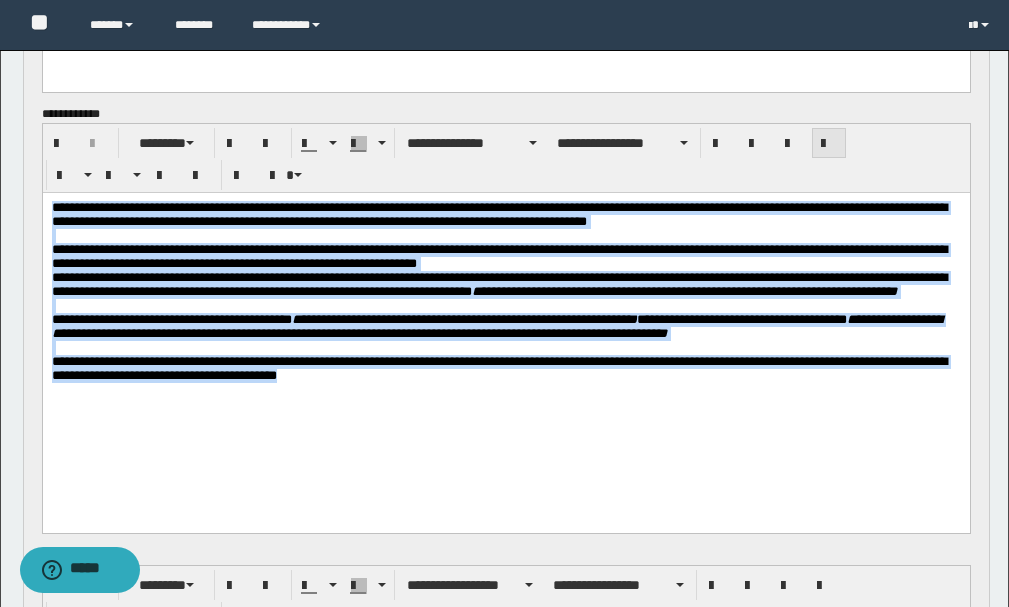 click at bounding box center (829, 144) 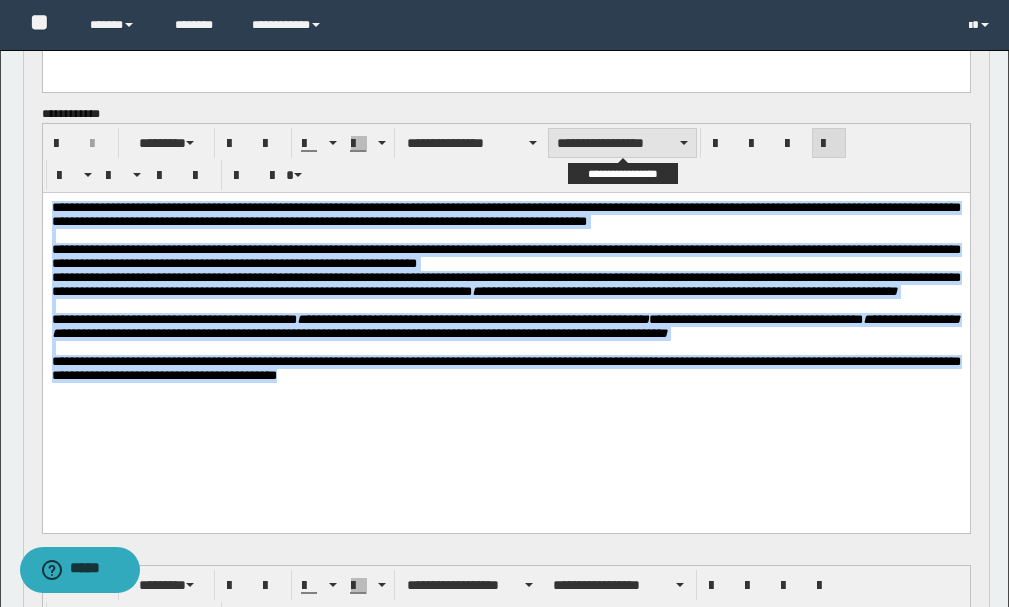 click on "**********" at bounding box center [622, 143] 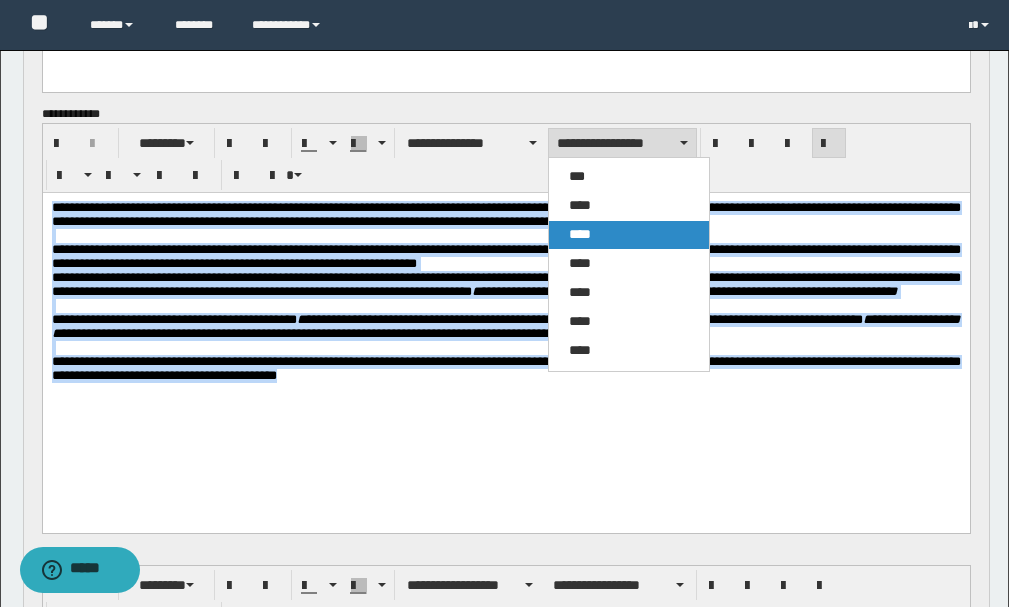 click on "****" at bounding box center [629, 235] 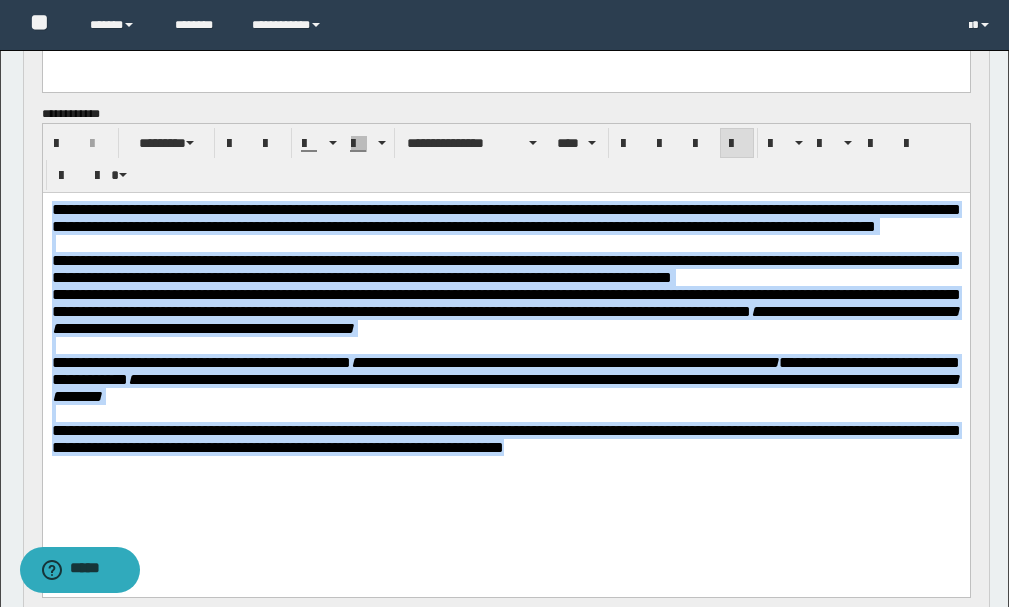 click on "**********" at bounding box center [505, 269] 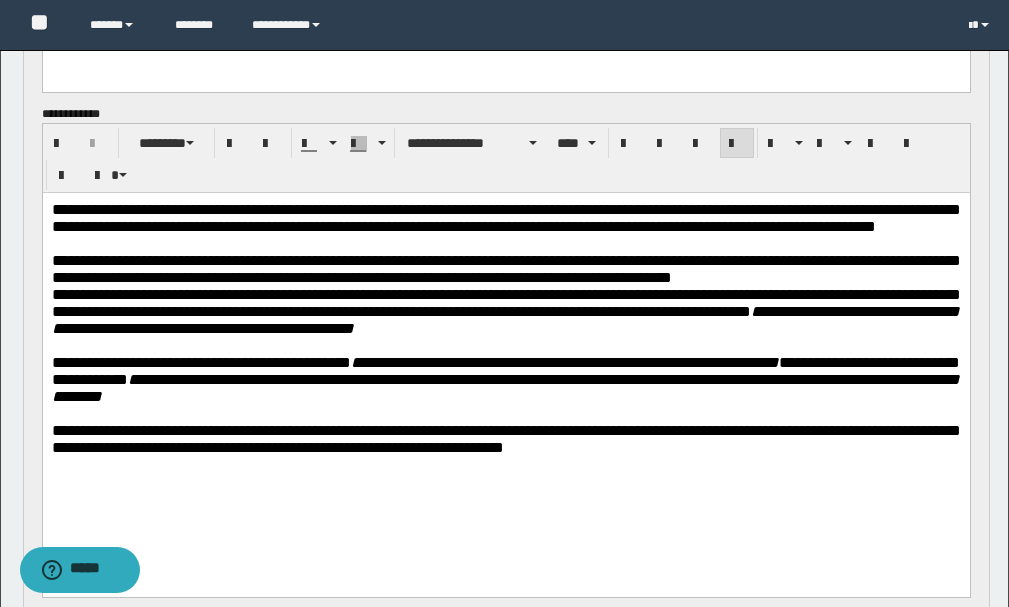 click on "**********" at bounding box center [505, 269] 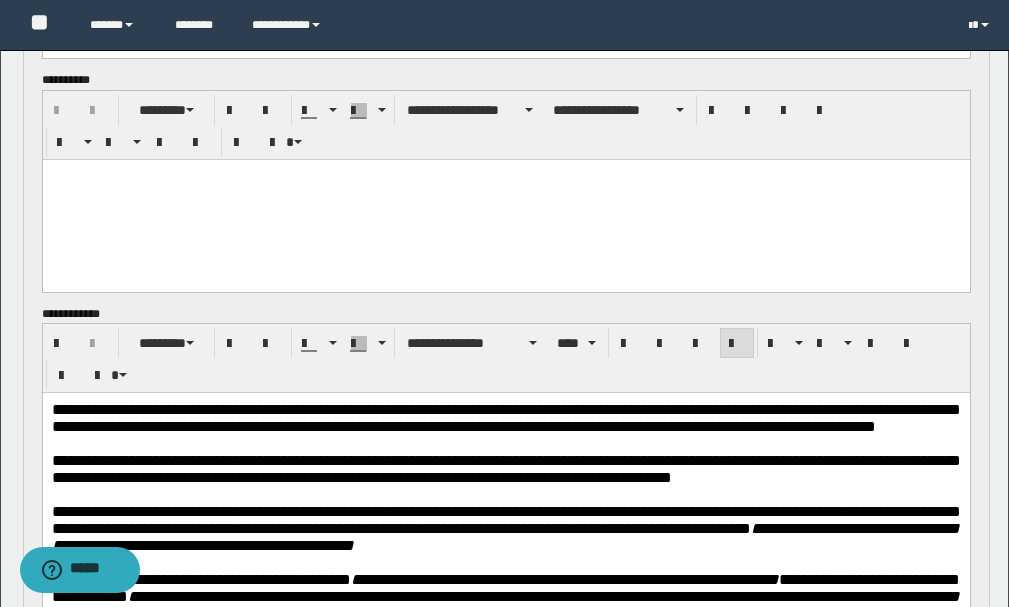 scroll, scrollTop: 1500, scrollLeft: 0, axis: vertical 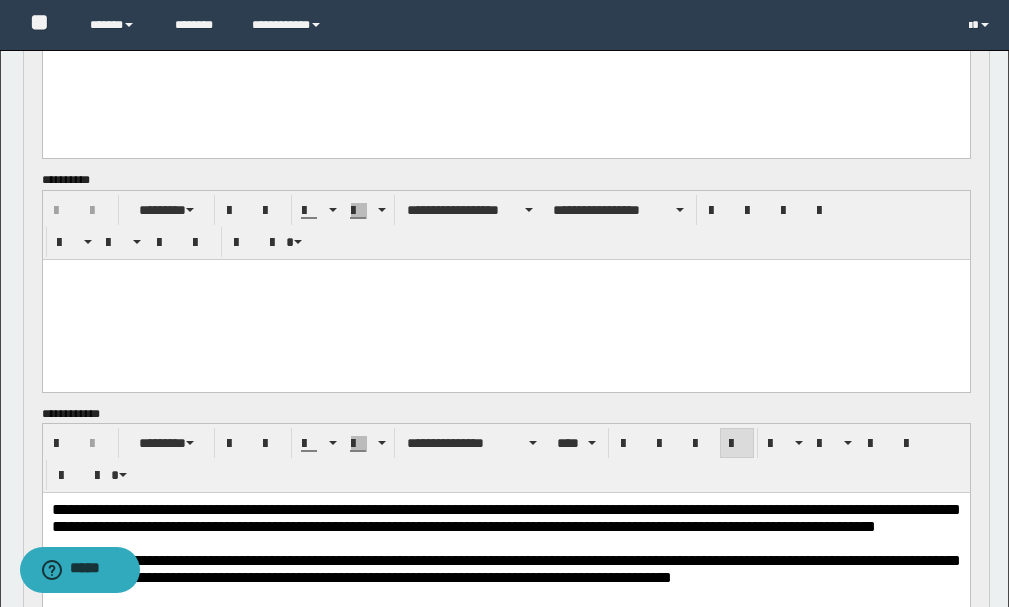 click at bounding box center (505, 299) 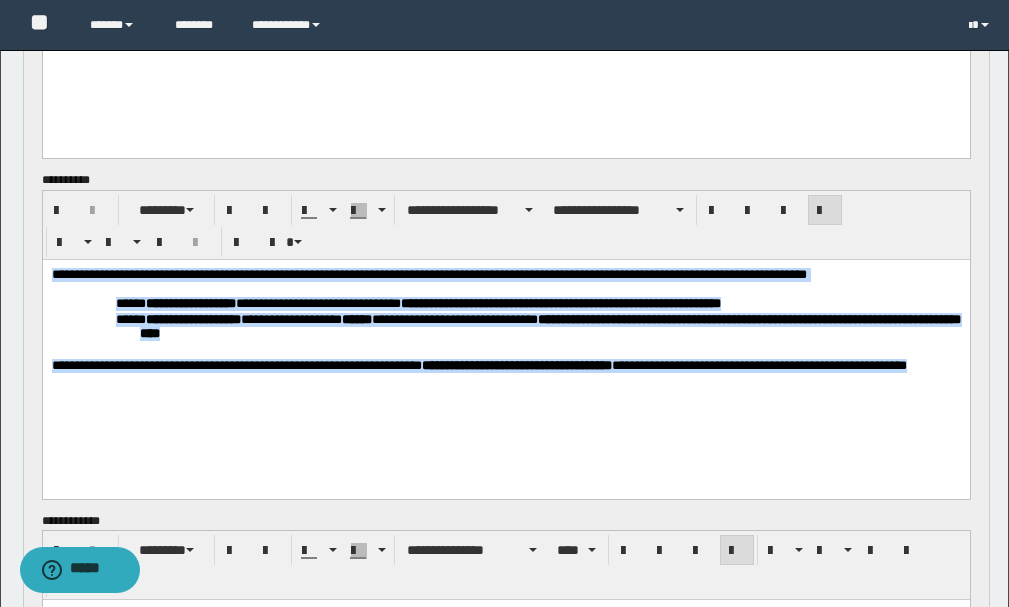 drag, startPoint x: 128, startPoint y: 388, endPoint x: 112, endPoint y: 268, distance: 121.061966 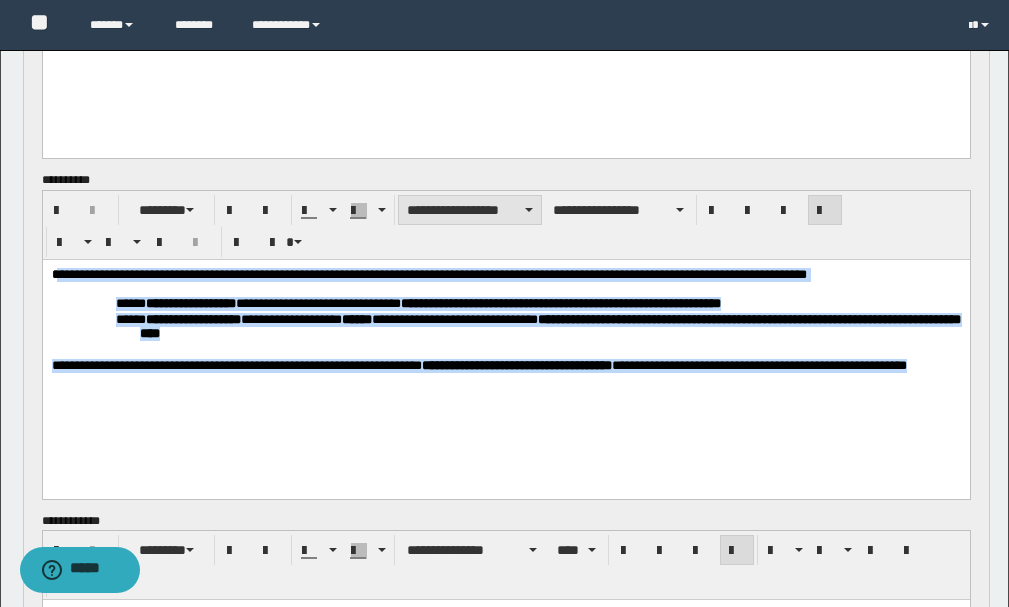 click on "**********" at bounding box center (470, 210) 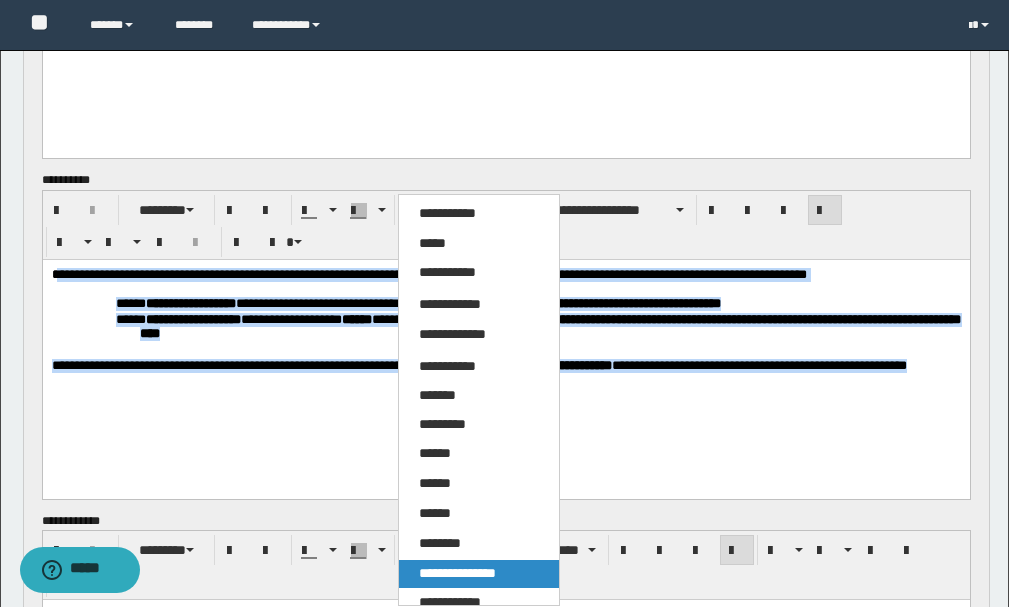 click on "**********" at bounding box center (457, 573) 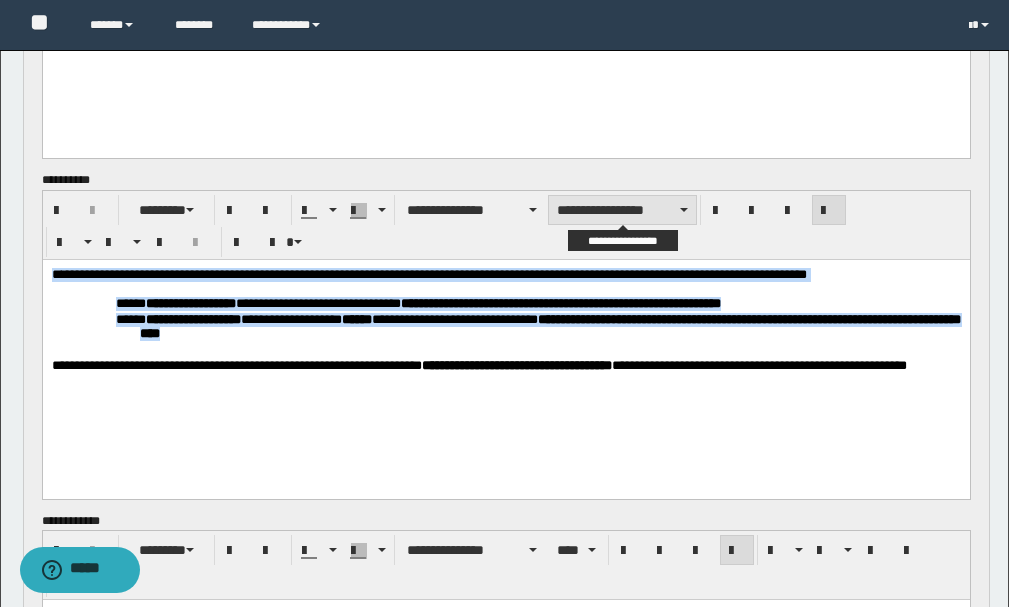 click on "**********" at bounding box center [622, 210] 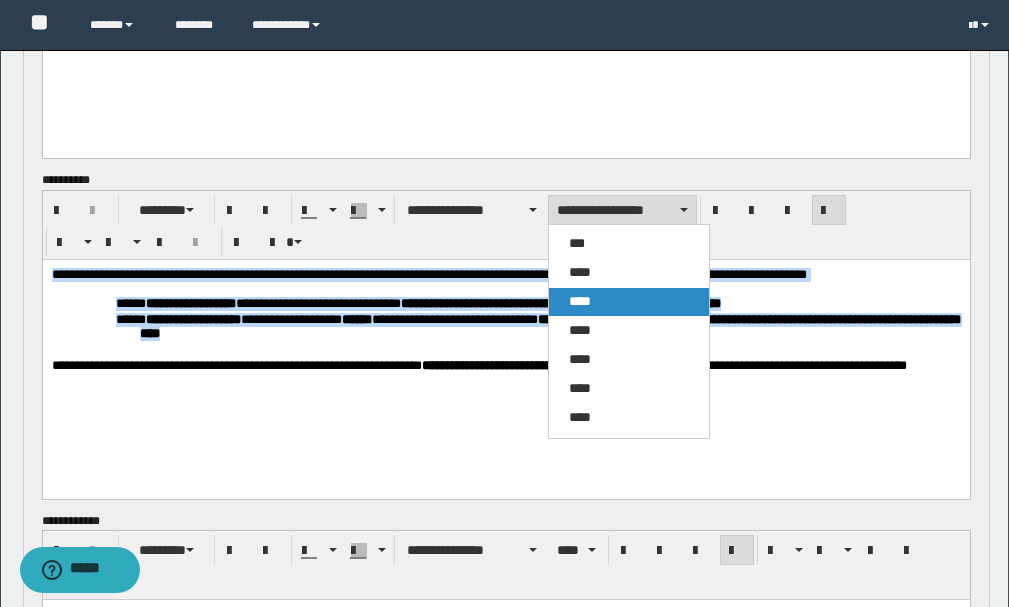 click on "****" at bounding box center [629, 302] 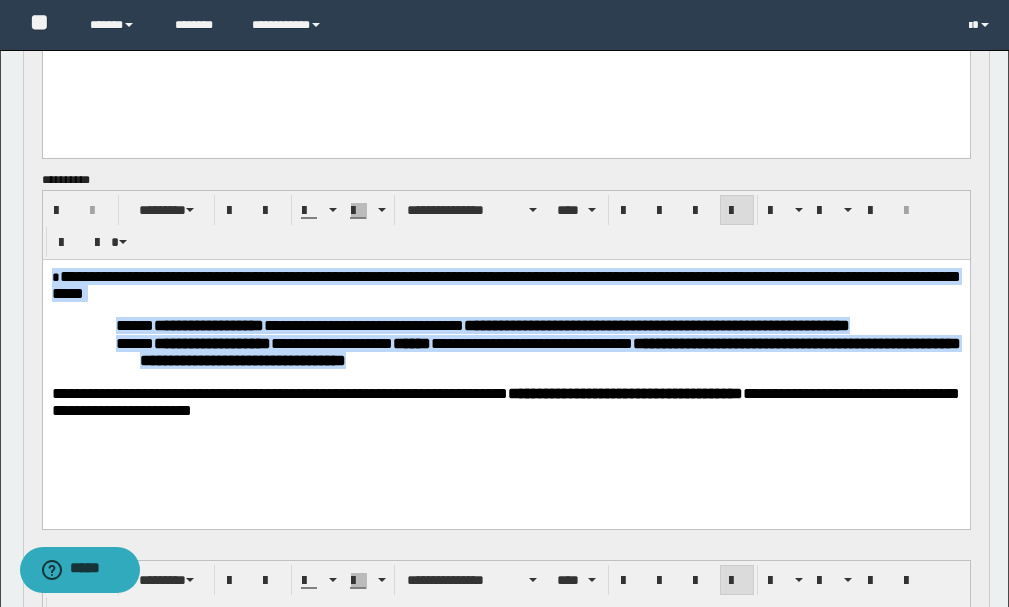 click on "**********" at bounding box center [537, 351] 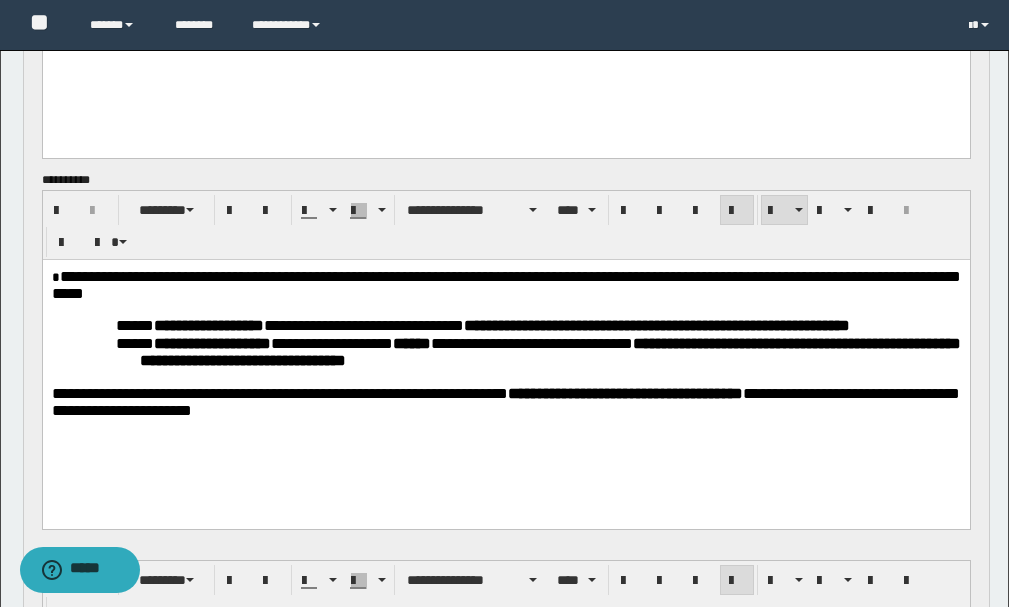 click on "**********" at bounding box center [482, 324] 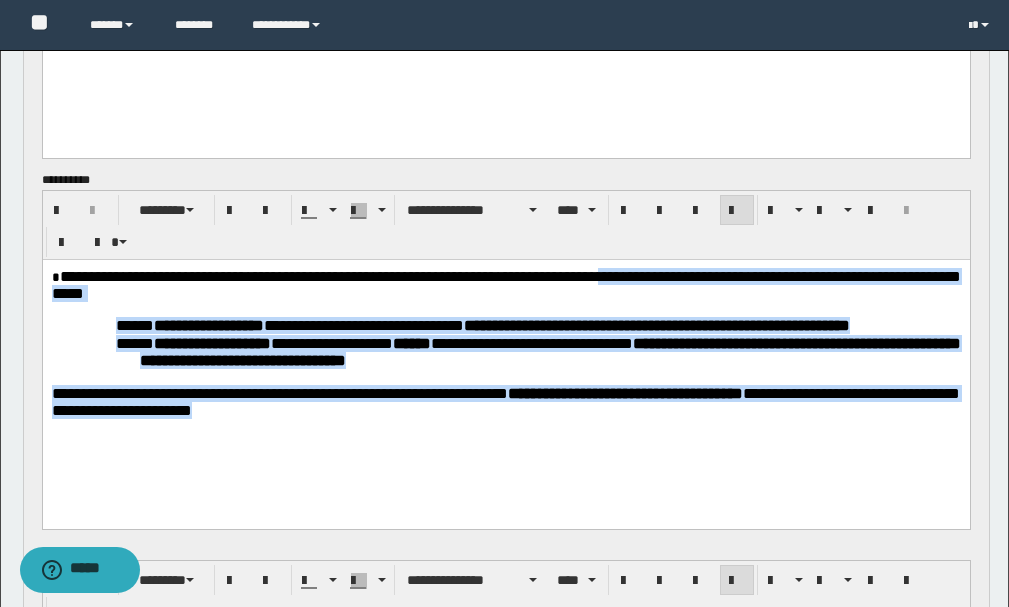 drag, startPoint x: 717, startPoint y: 417, endPoint x: 653, endPoint y: 263, distance: 166.7693 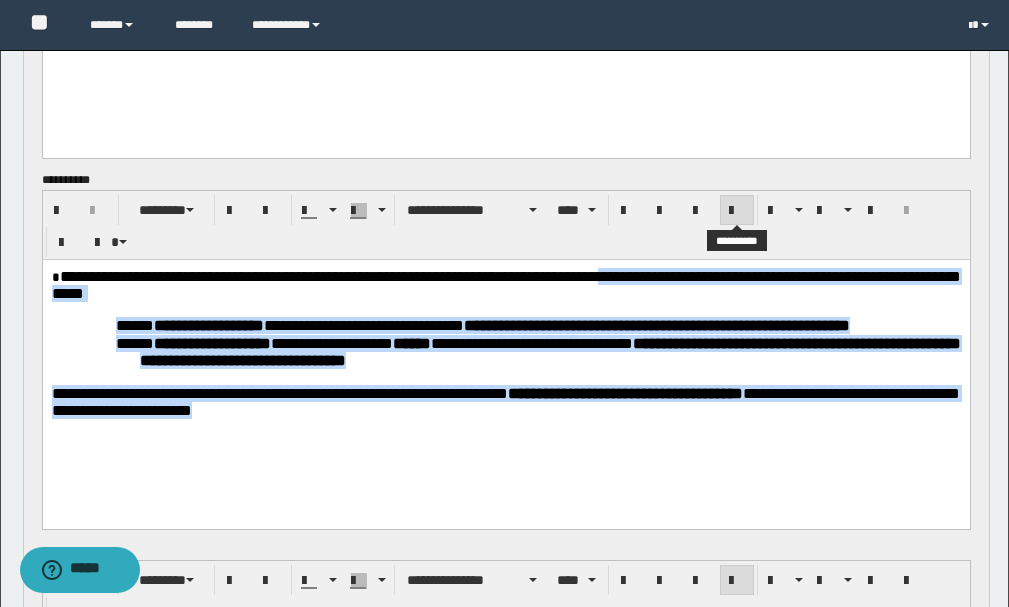 click at bounding box center [737, 210] 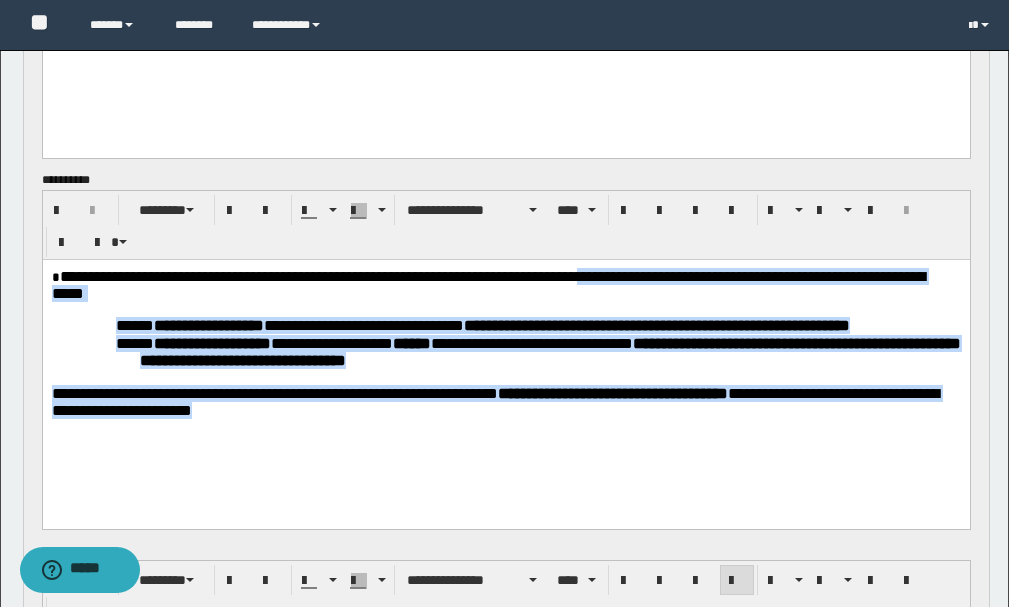 click on "**********" at bounding box center (656, 324) 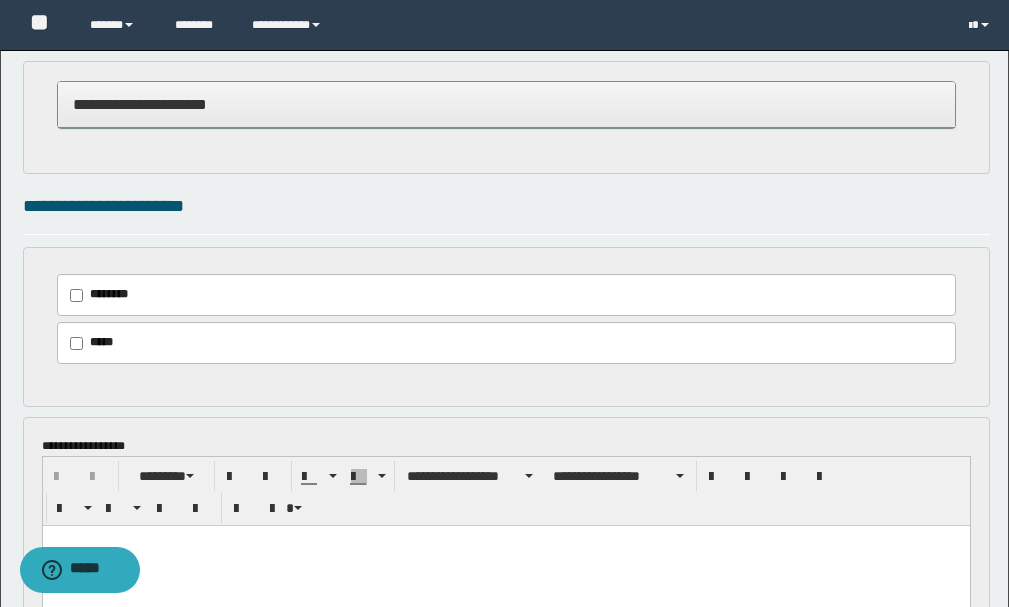 scroll, scrollTop: 1200, scrollLeft: 0, axis: vertical 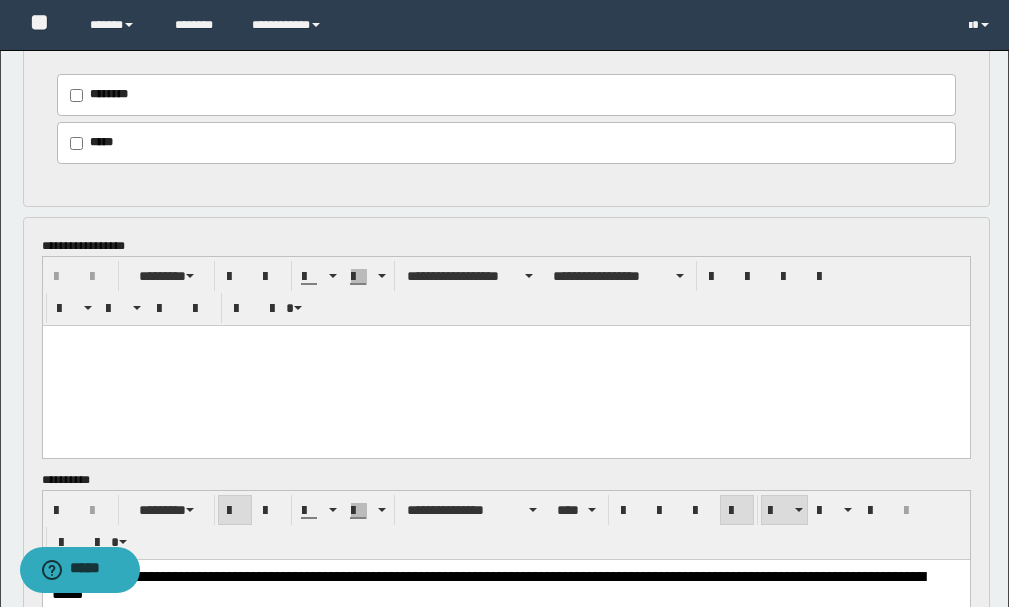 click at bounding box center (505, 365) 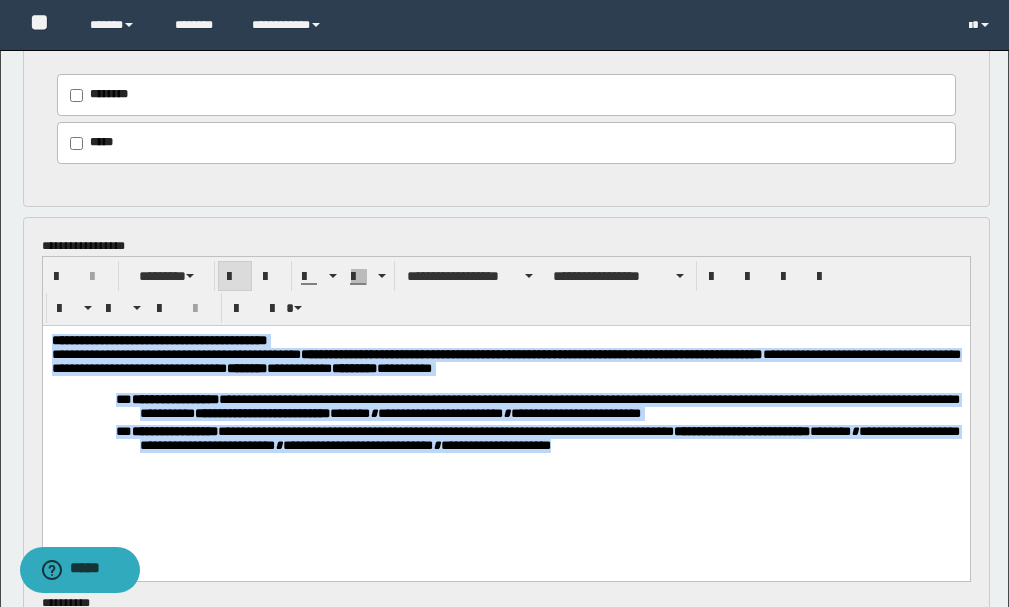 drag, startPoint x: 665, startPoint y: 453, endPoint x: 47, endPoint y: 340, distance: 628.246 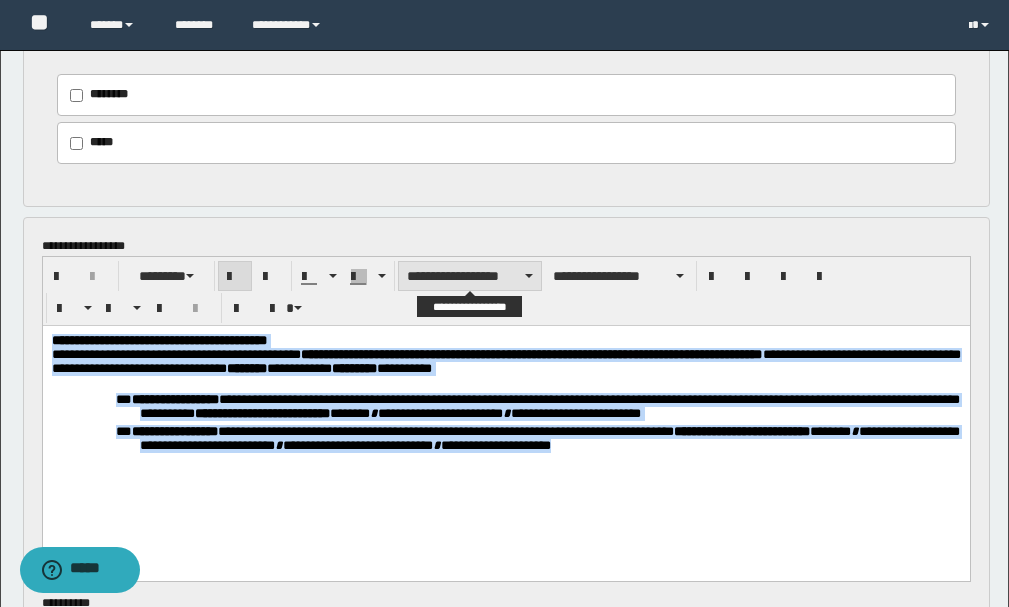 click on "**********" at bounding box center [470, 276] 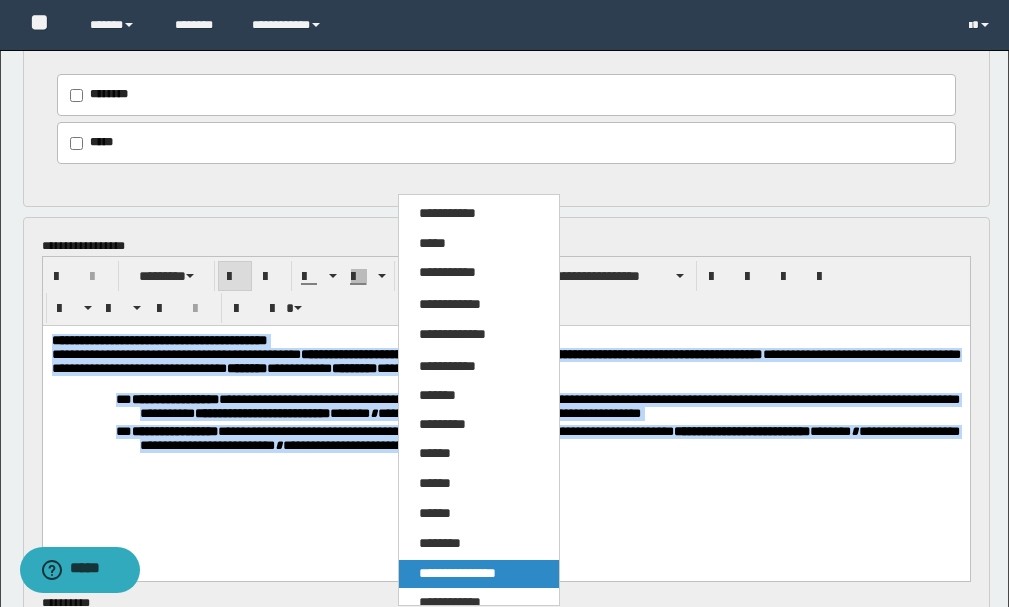 click on "**********" at bounding box center (457, 573) 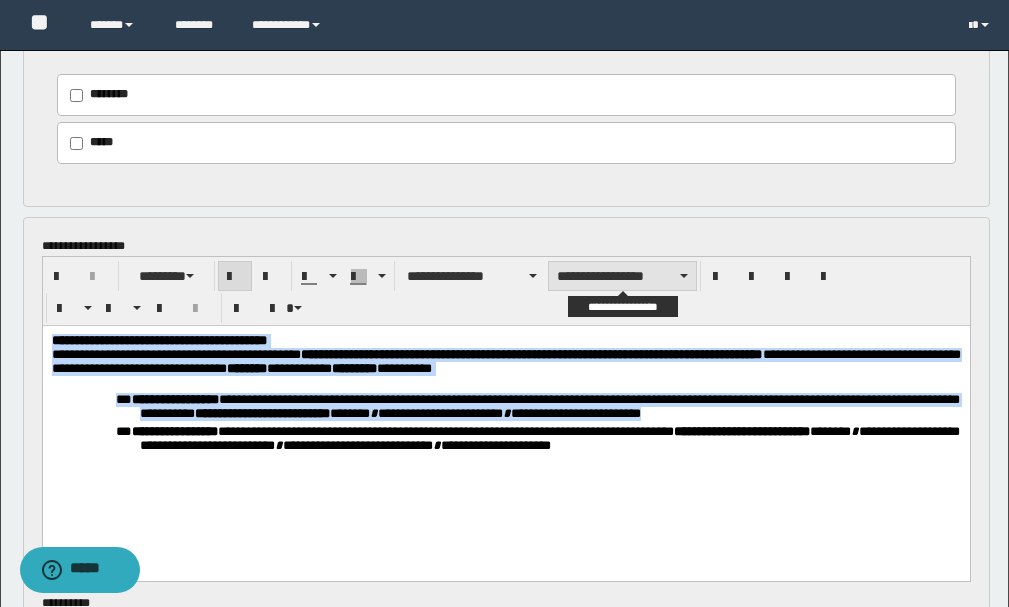 click on "**********" at bounding box center (622, 276) 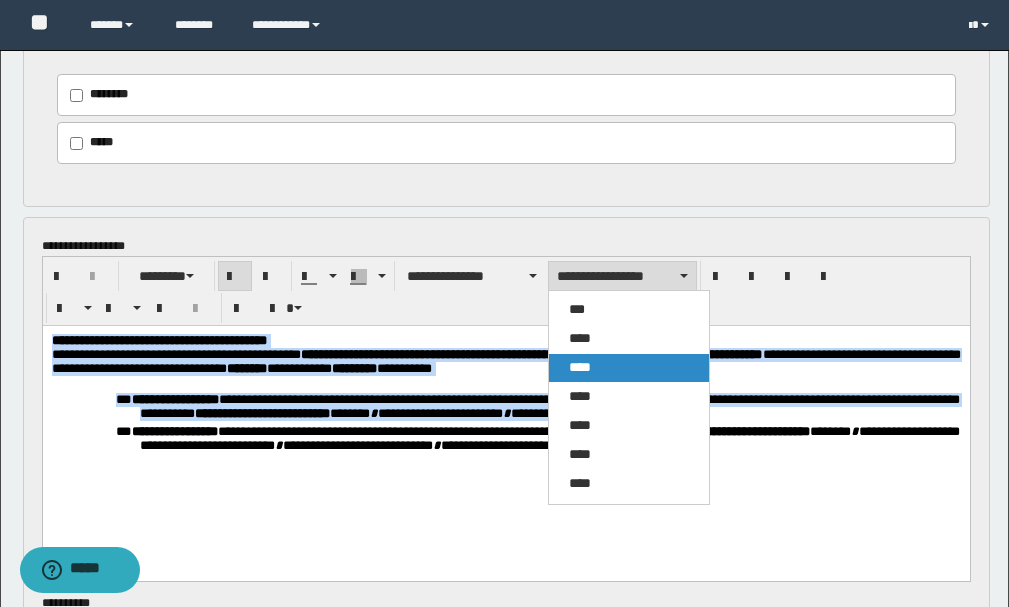click on "****" at bounding box center [629, 368] 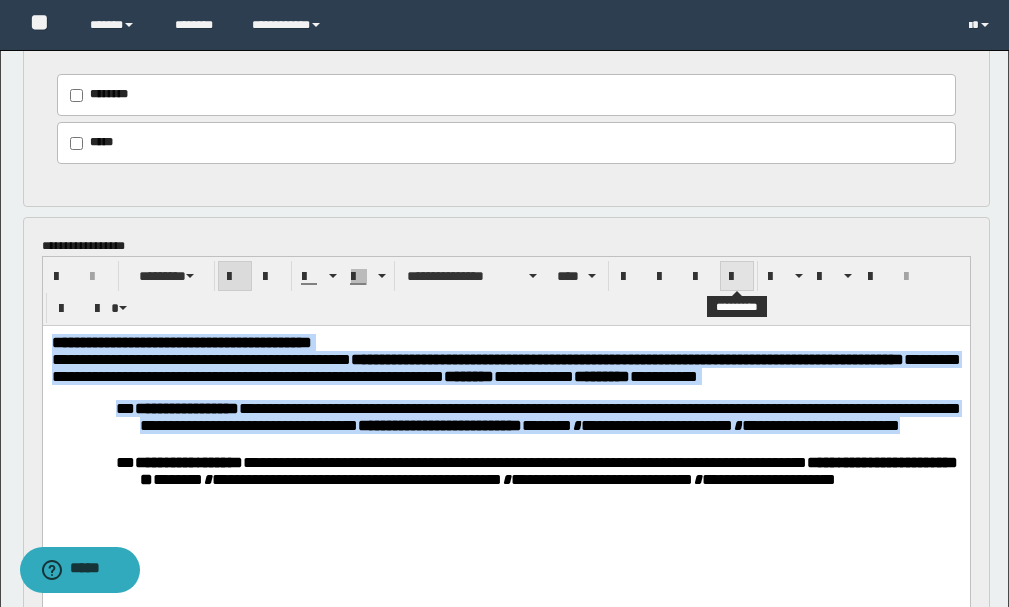 click at bounding box center (737, 277) 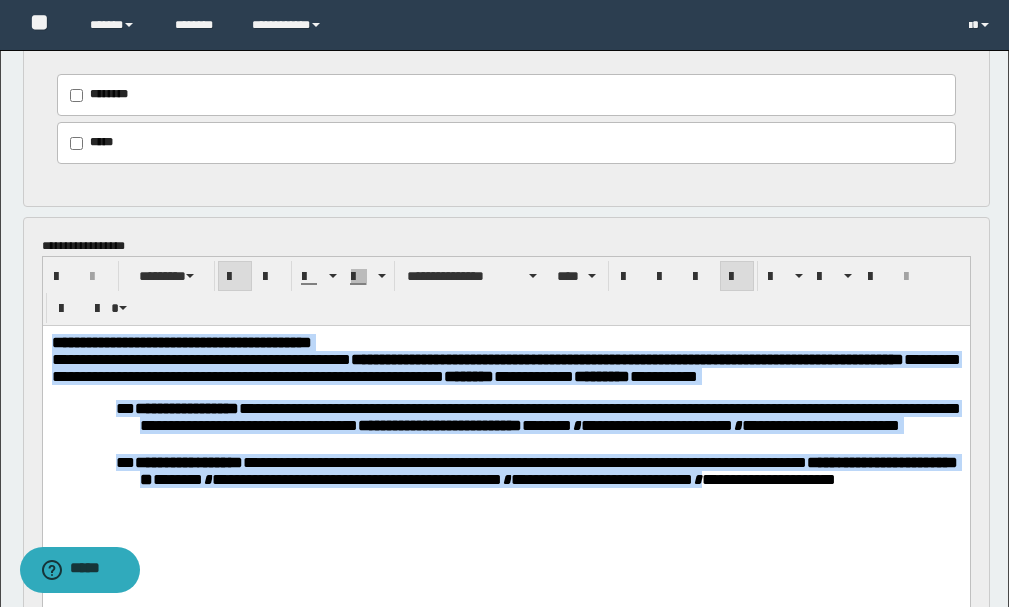 click on "**********" at bounding box center [537, 416] 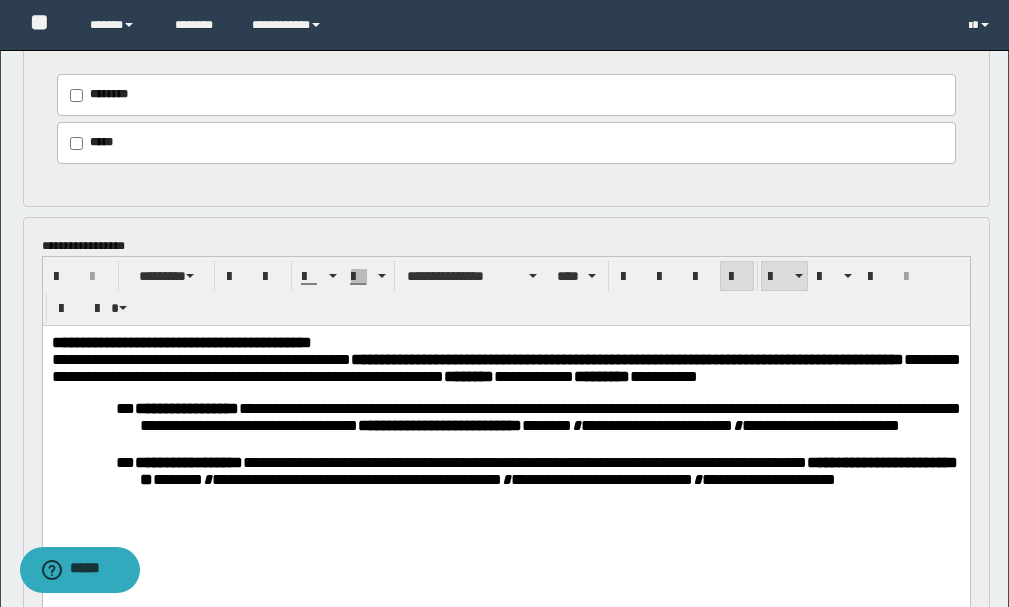 click on "**********" at bounding box center [505, 341] 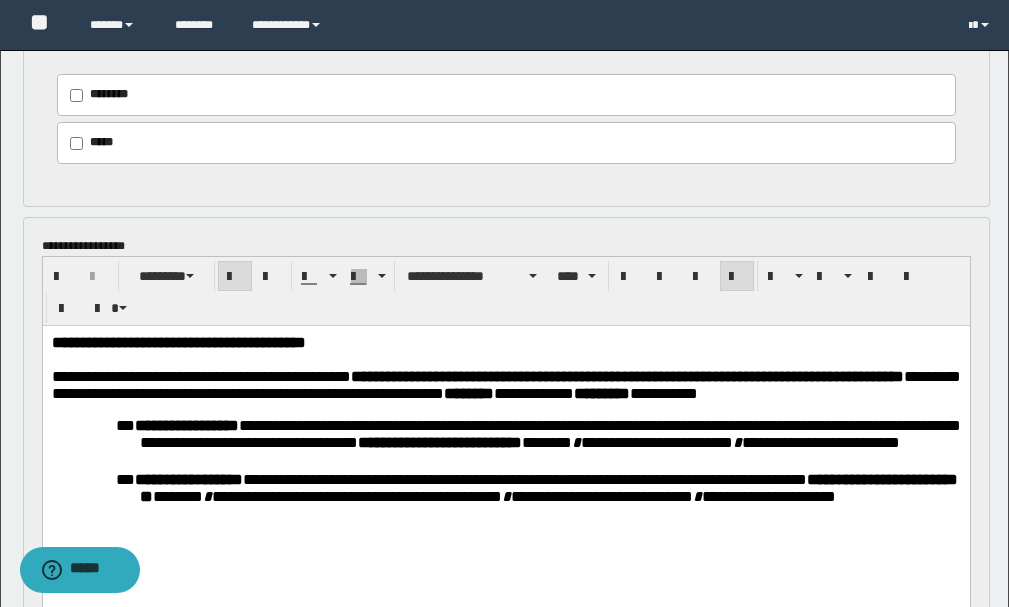 scroll, scrollTop: 1300, scrollLeft: 0, axis: vertical 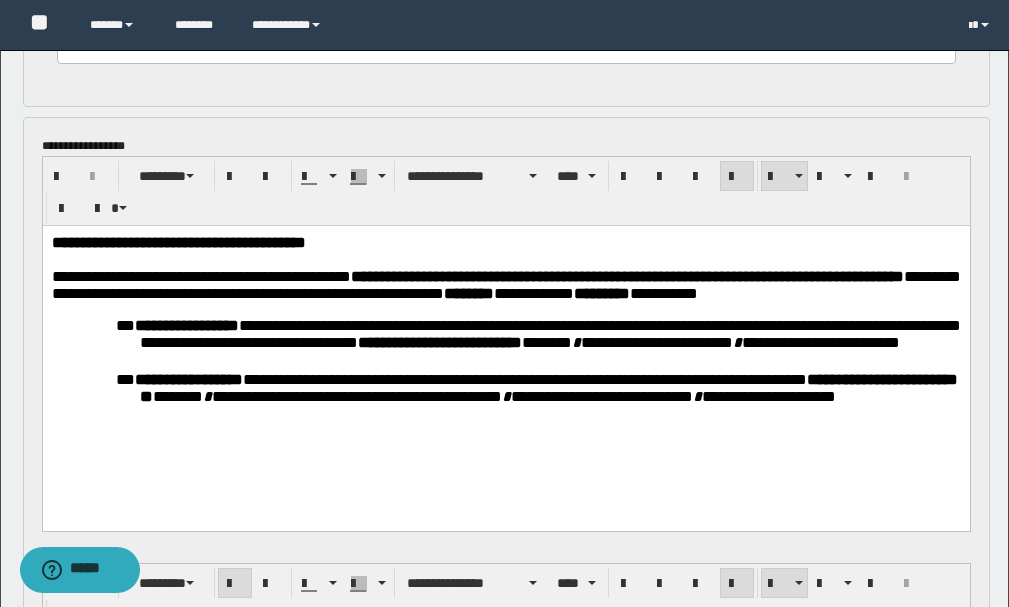 click on "**********" at bounding box center (549, 343) 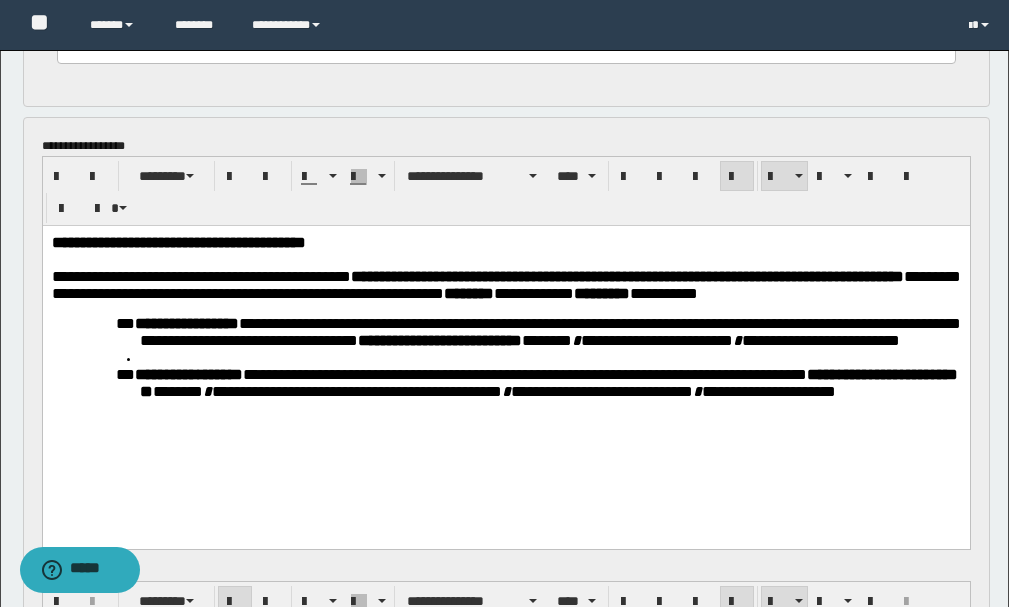 click on "**********" at bounding box center [536, 382] 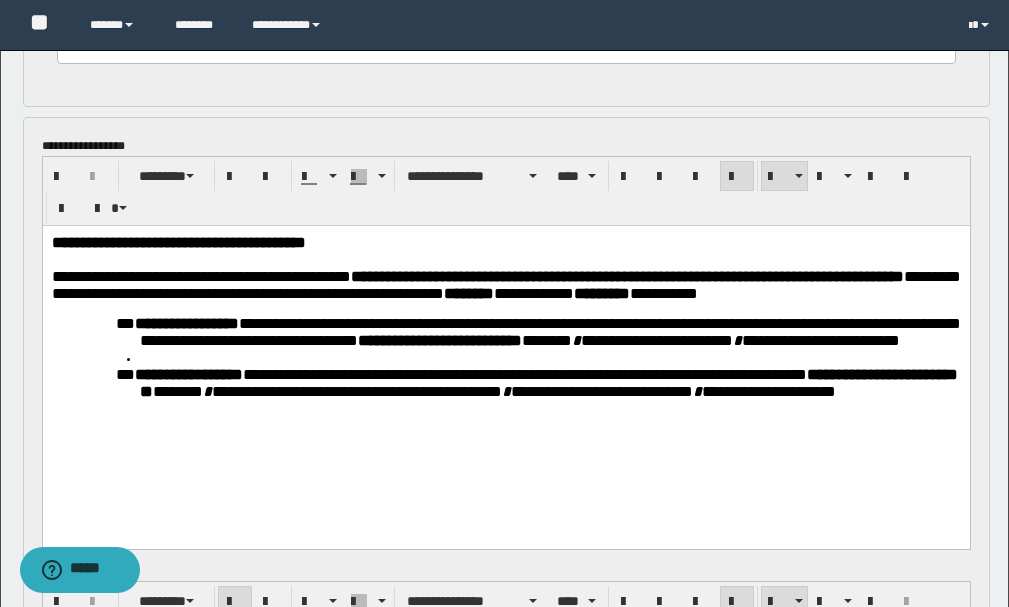 drag, startPoint x: 129, startPoint y: 398, endPoint x: 151, endPoint y: 399, distance: 22.022715 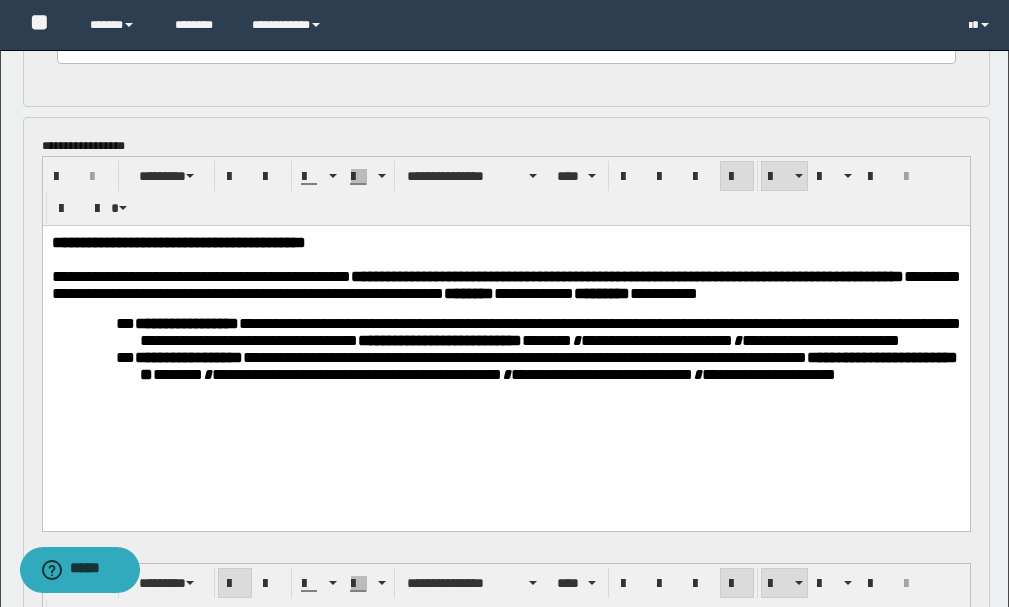 click on "**********" at bounding box center (505, 348) 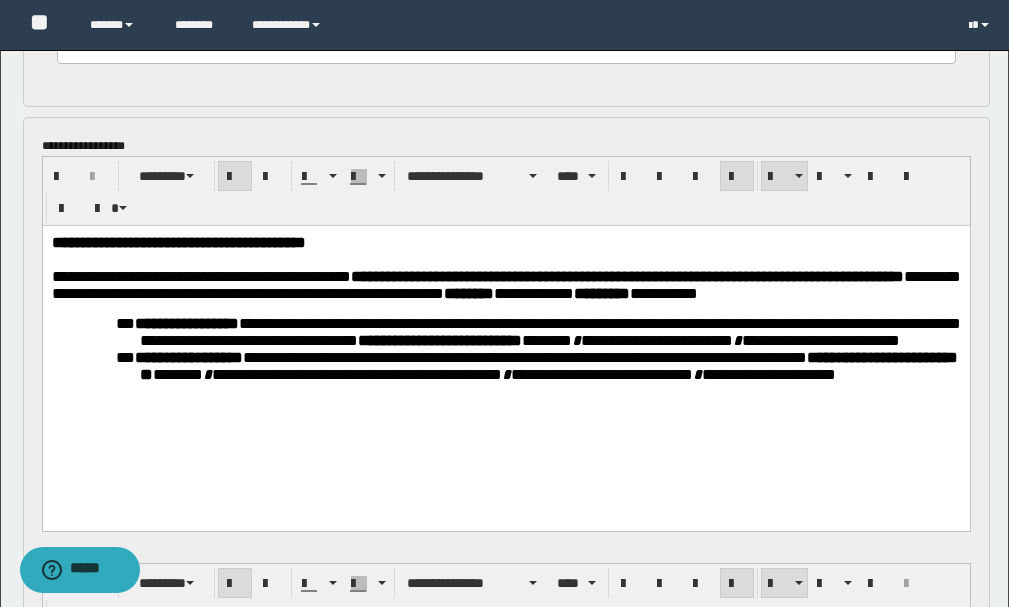 click on "**********" at bounding box center [549, 331] 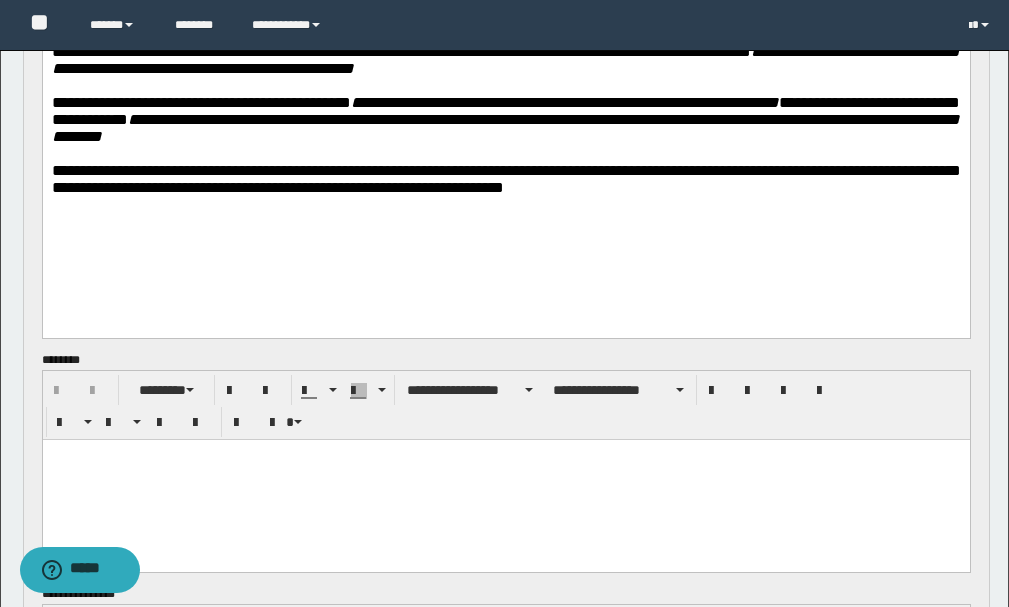 scroll, scrollTop: 2600, scrollLeft: 0, axis: vertical 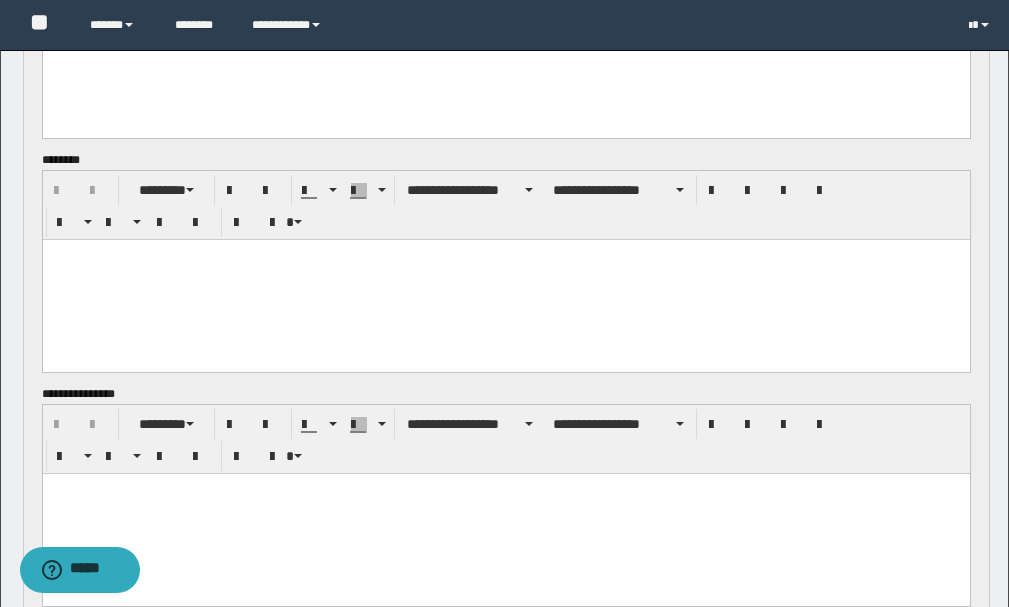click at bounding box center (505, 280) 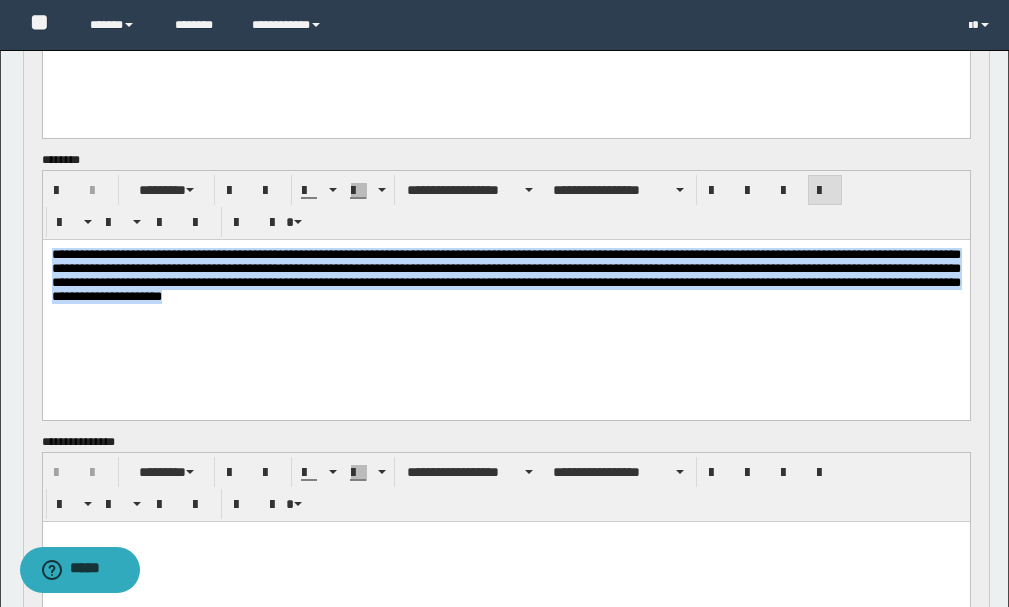 drag, startPoint x: 453, startPoint y: 301, endPoint x: 22, endPoint y: 251, distance: 433.89053 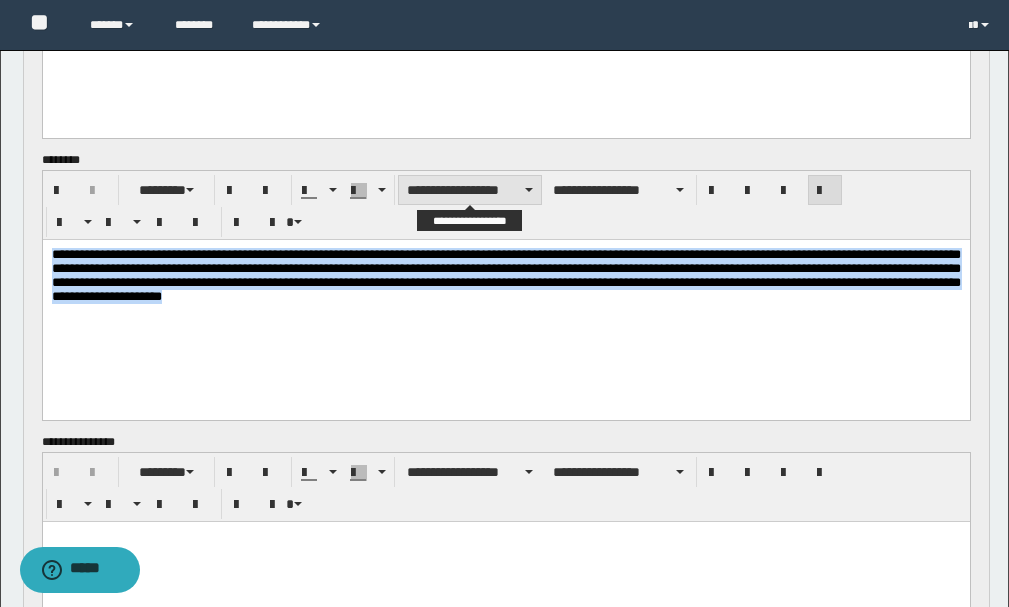 click on "**********" at bounding box center (470, 190) 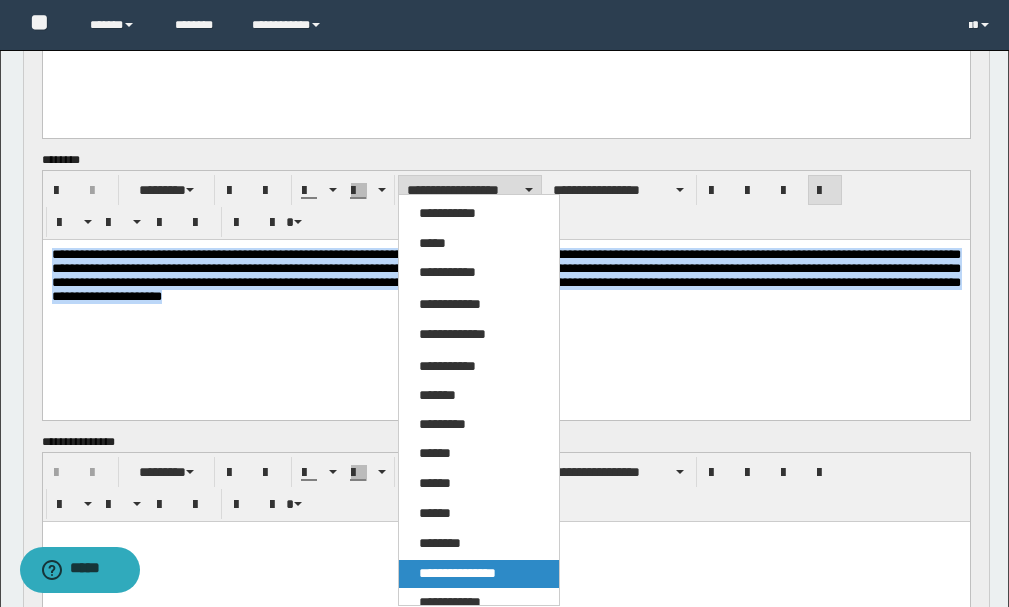 click on "**********" at bounding box center (457, 573) 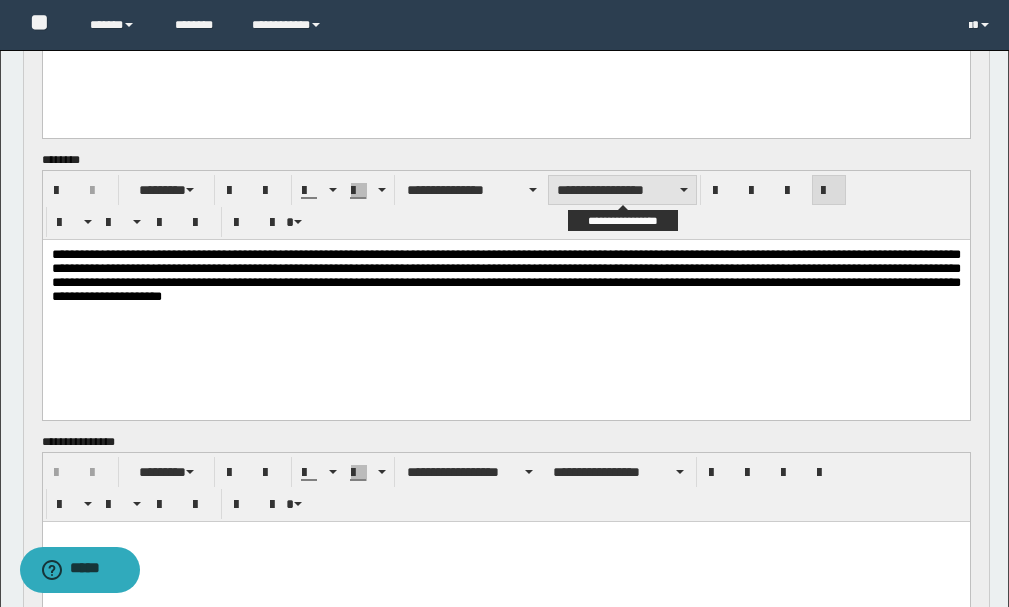 click on "**********" at bounding box center (622, 190) 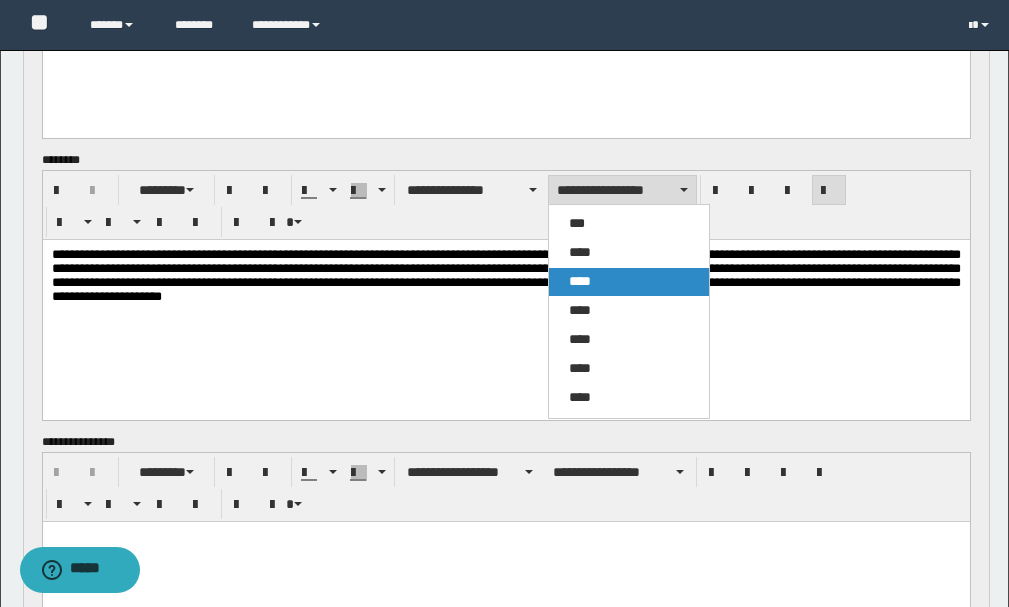 click on "****" at bounding box center [629, 282] 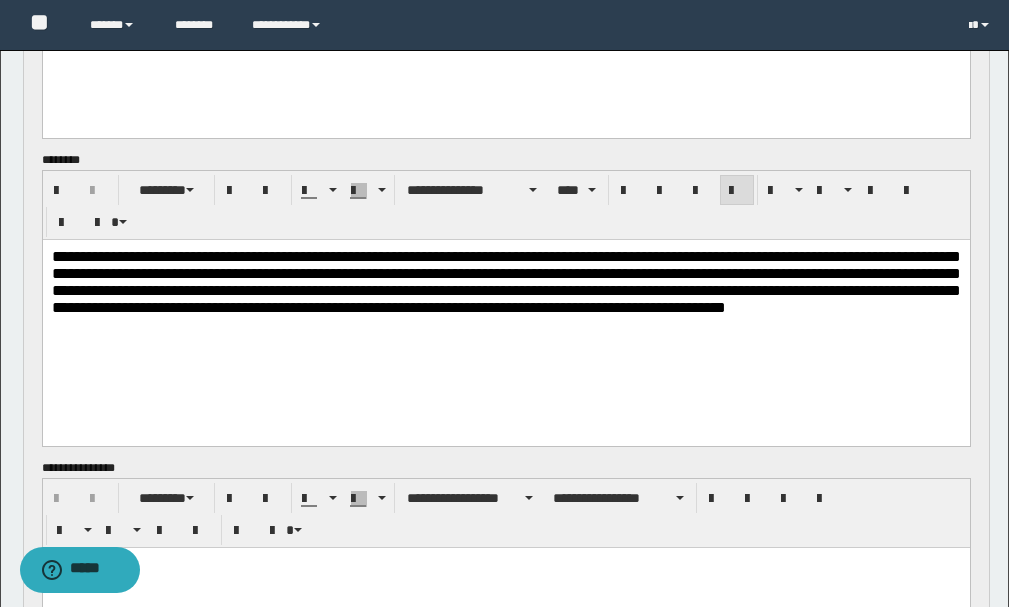 click on "**********" at bounding box center [505, 307] 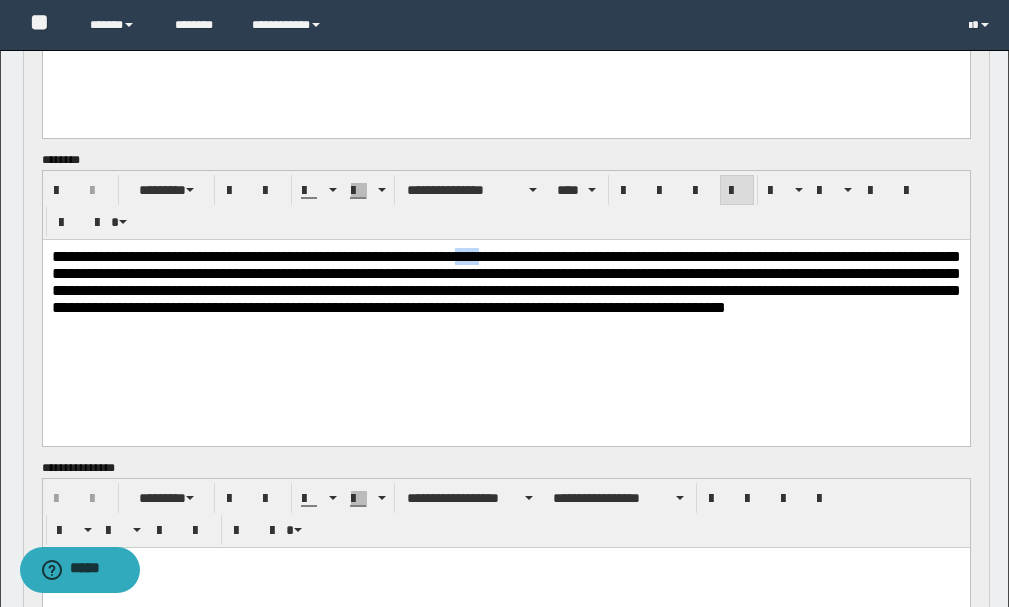 drag, startPoint x: 500, startPoint y: 254, endPoint x: 471, endPoint y: 255, distance: 29.017237 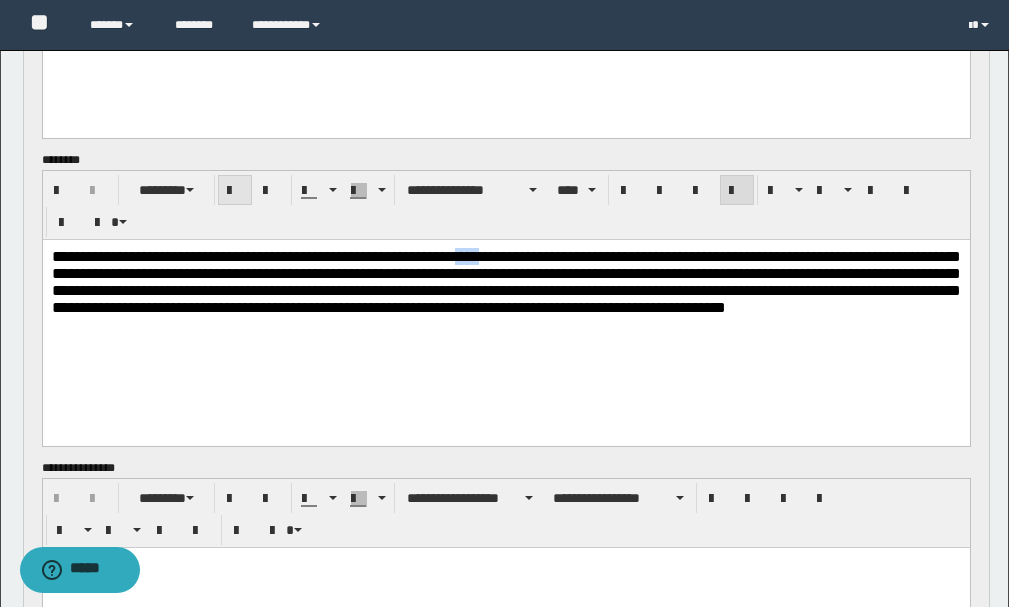click at bounding box center [235, 191] 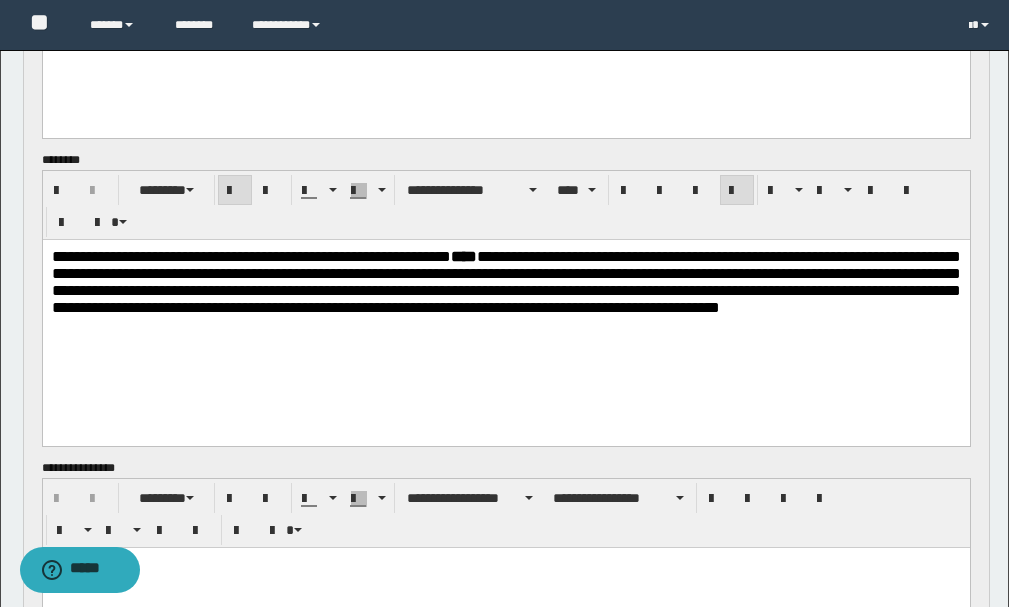 scroll, scrollTop: 2800, scrollLeft: 0, axis: vertical 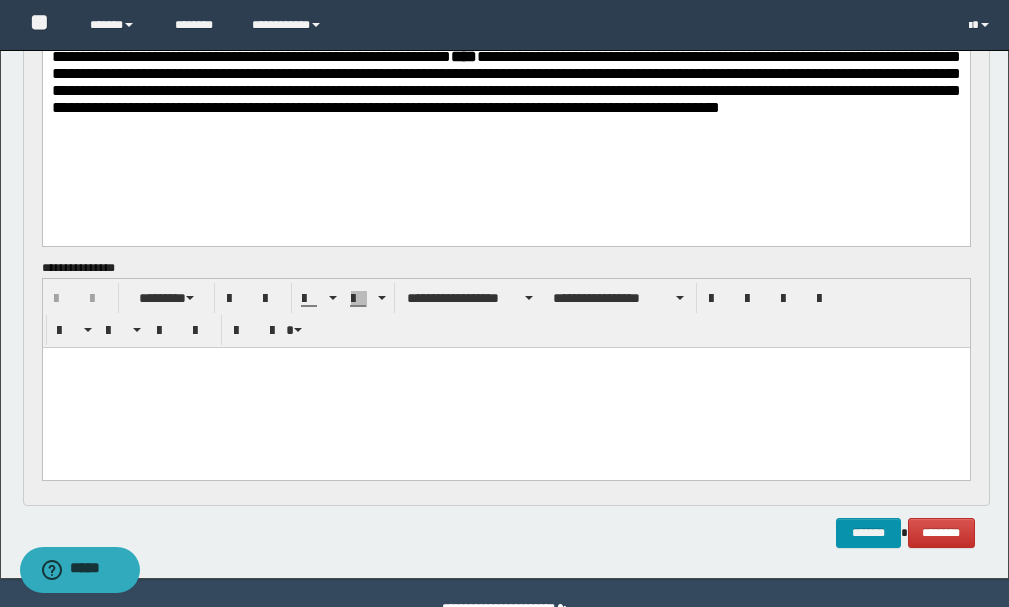 click at bounding box center (505, 388) 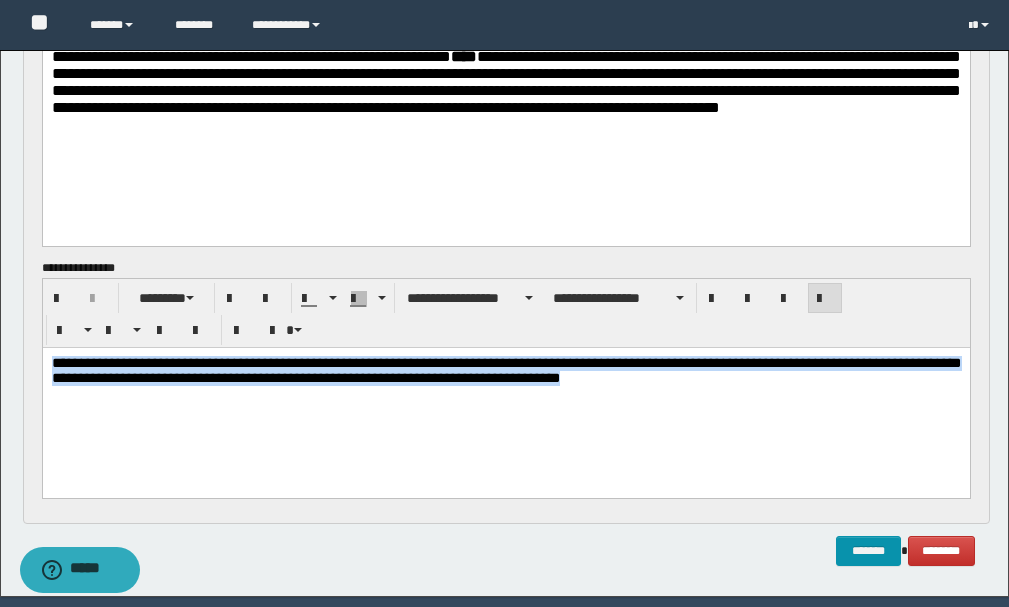drag, startPoint x: 546, startPoint y: 384, endPoint x: 57, endPoint y: 356, distance: 489.801 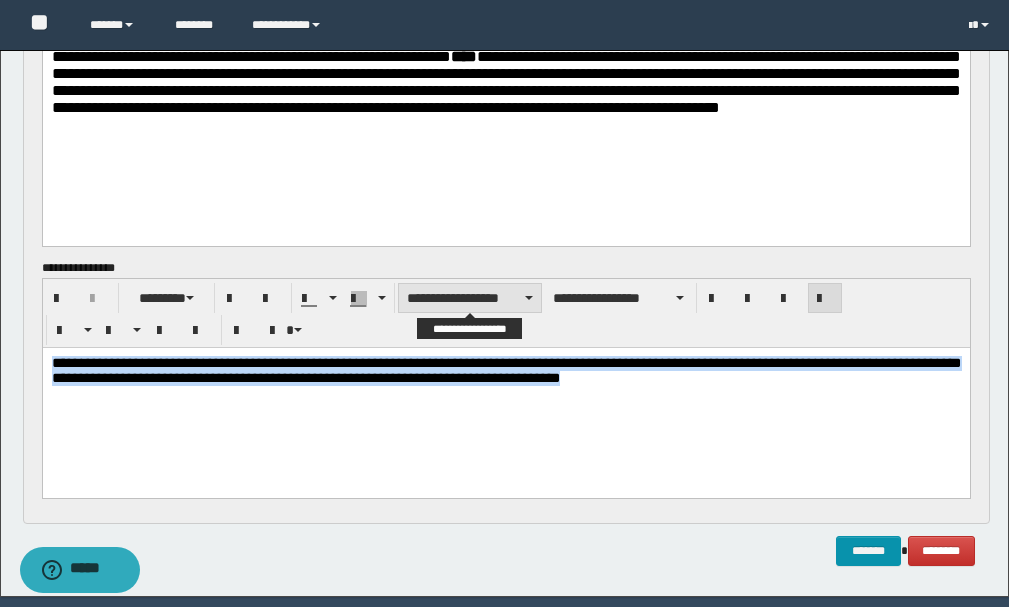 click on "**********" at bounding box center (470, 298) 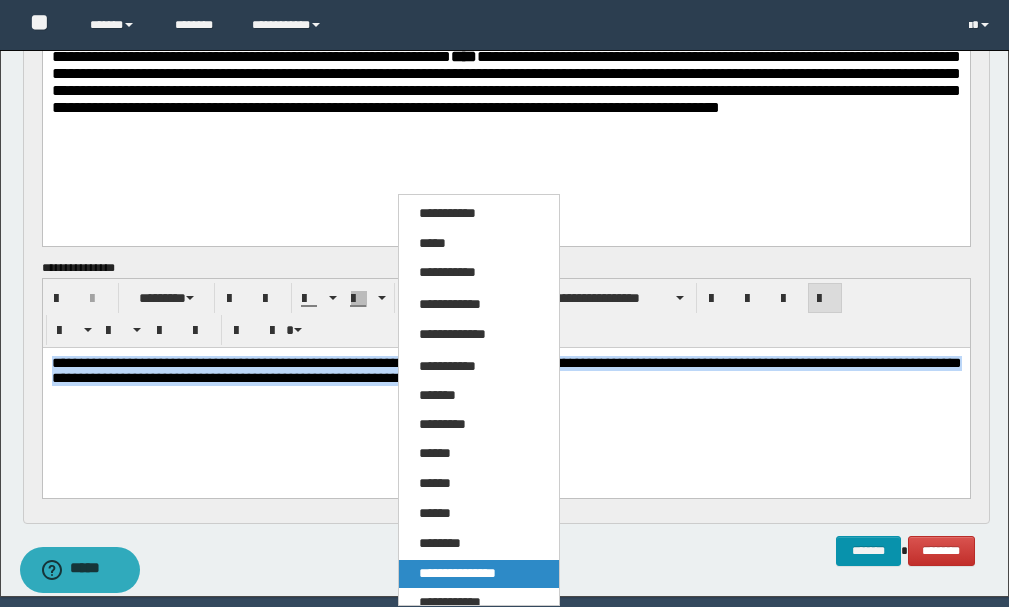 click on "**********" at bounding box center (457, 573) 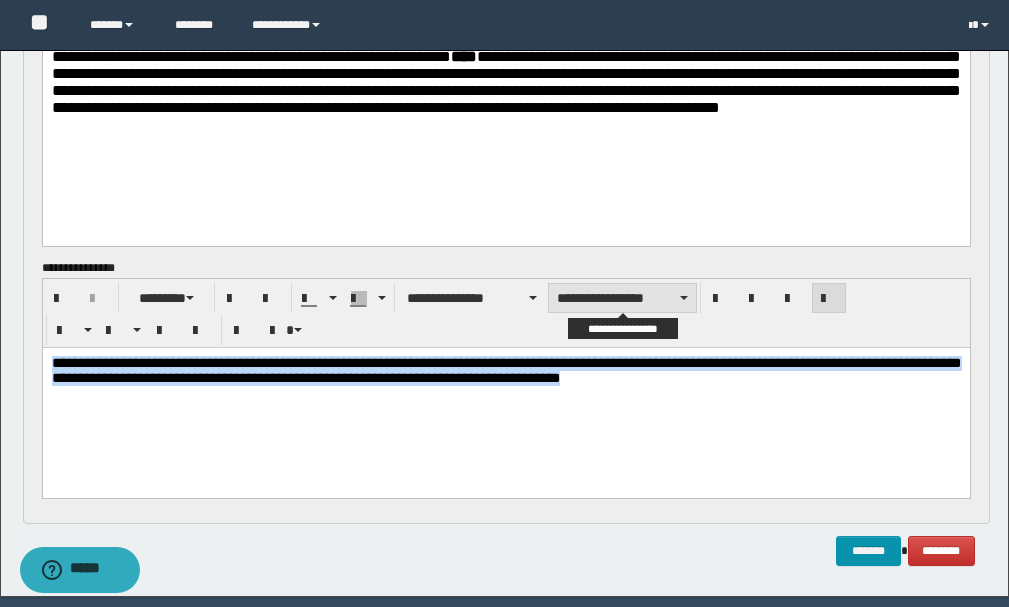 click on "**********" at bounding box center (622, 298) 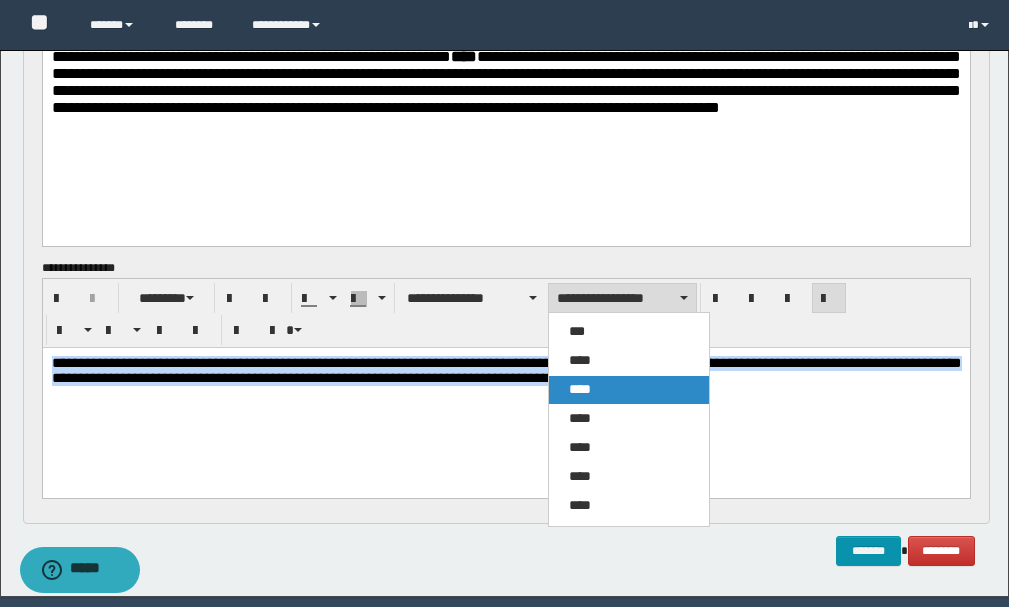 click on "****" at bounding box center [580, 389] 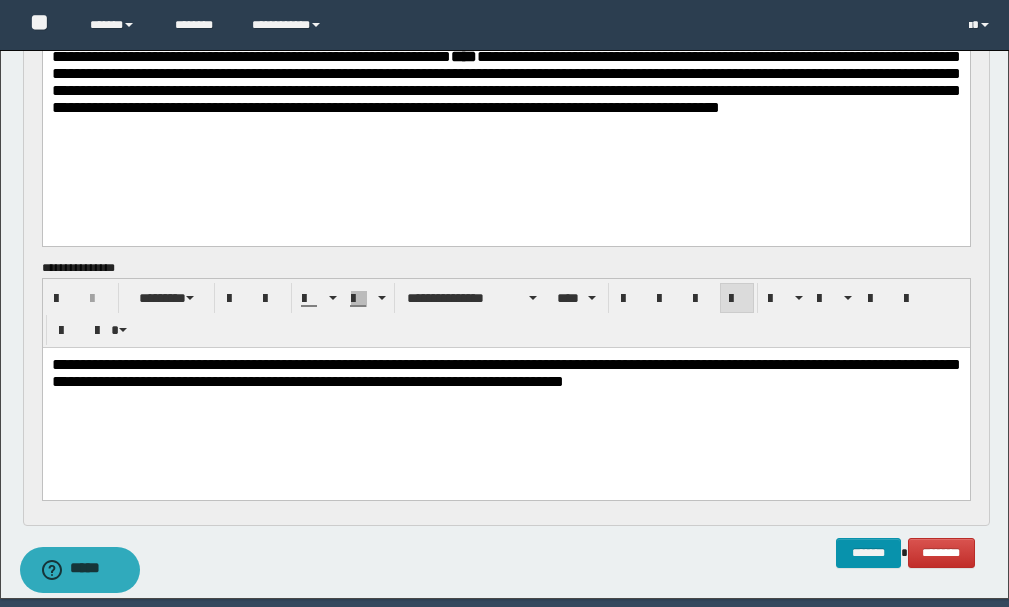 click on "**********" at bounding box center (505, 398) 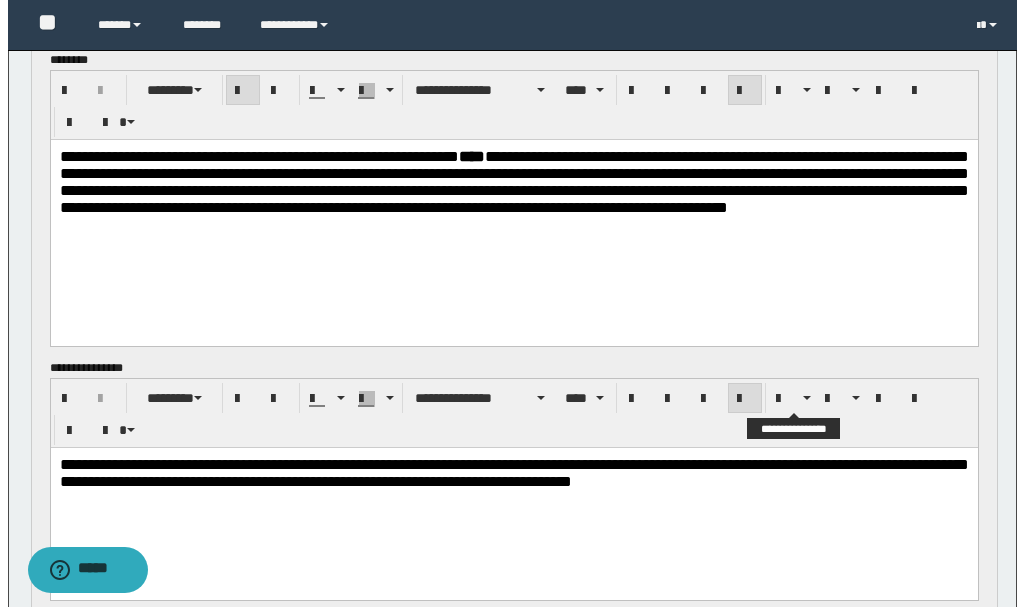 scroll, scrollTop: 2870, scrollLeft: 0, axis: vertical 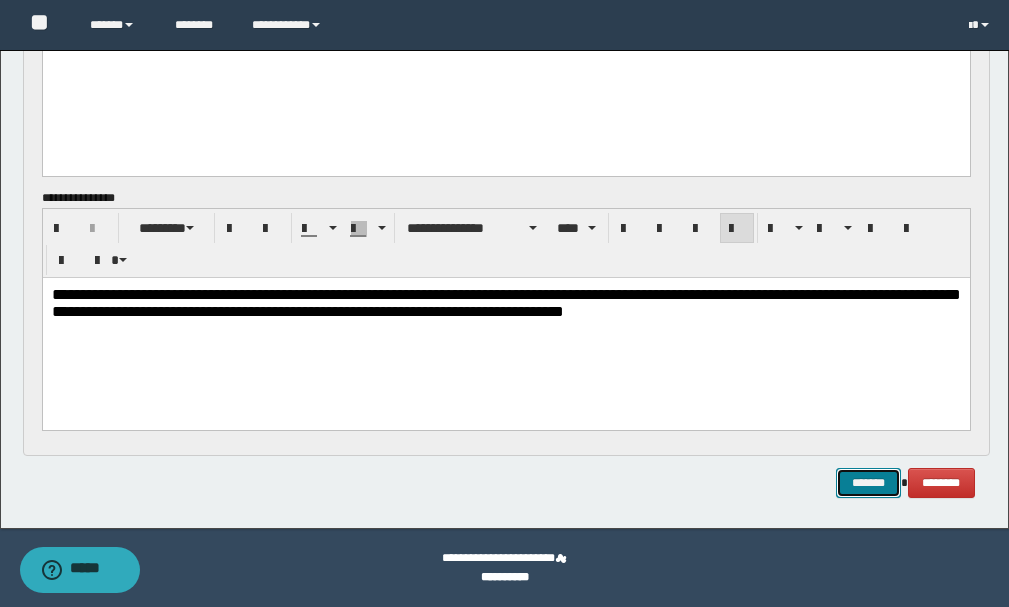 click on "*******" at bounding box center [868, 483] 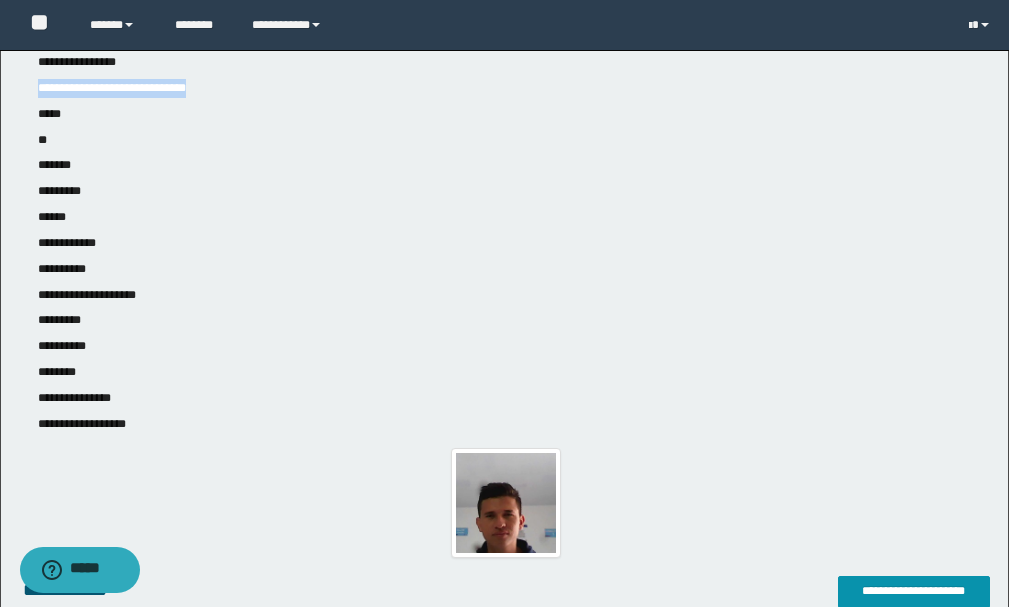 scroll, scrollTop: 41, scrollLeft: 0, axis: vertical 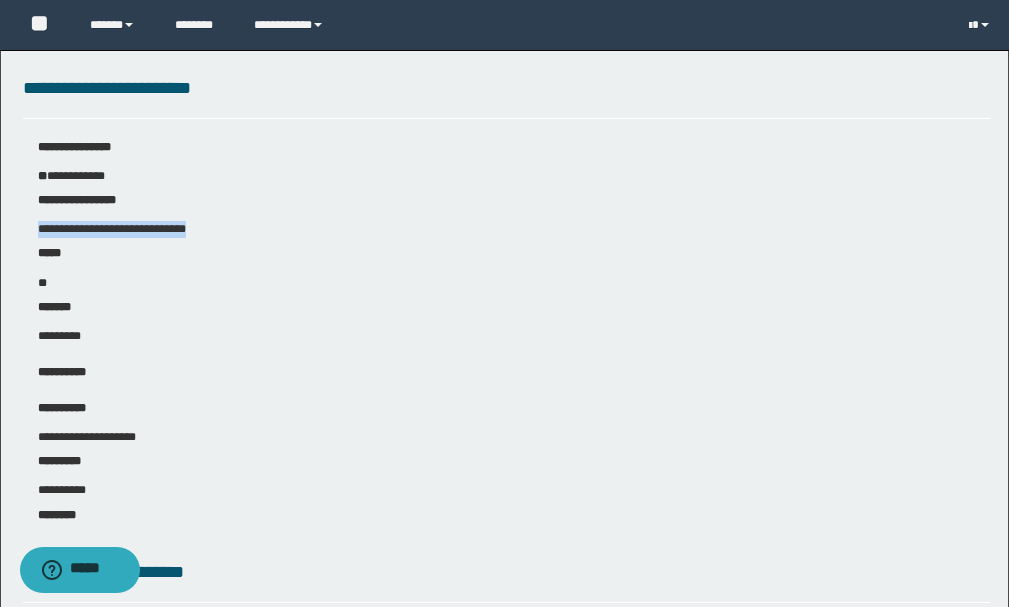 drag, startPoint x: 169, startPoint y: 228, endPoint x: 34, endPoint y: 226, distance: 135.01482 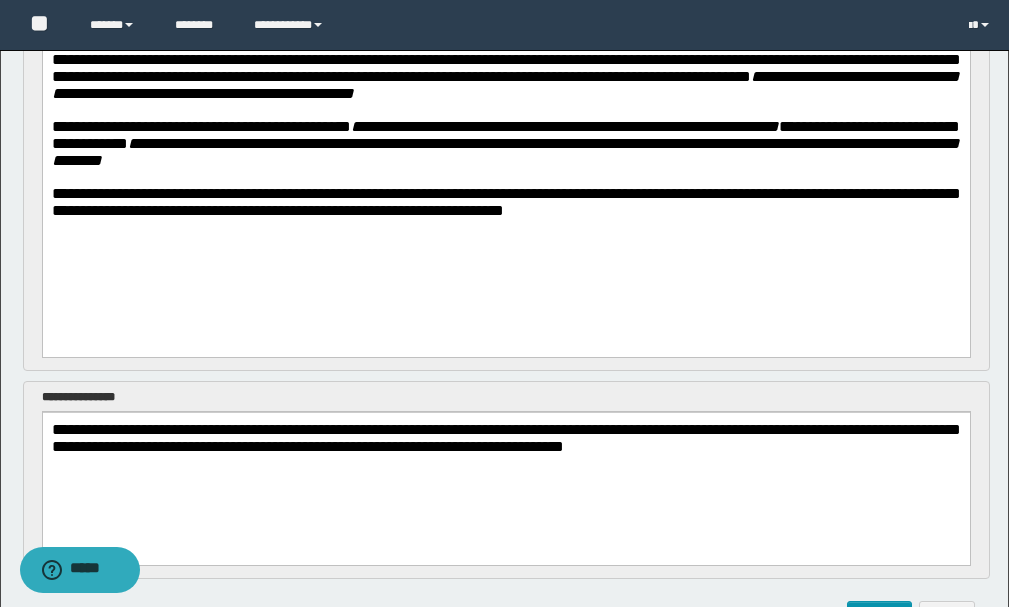 scroll, scrollTop: 1945, scrollLeft: 0, axis: vertical 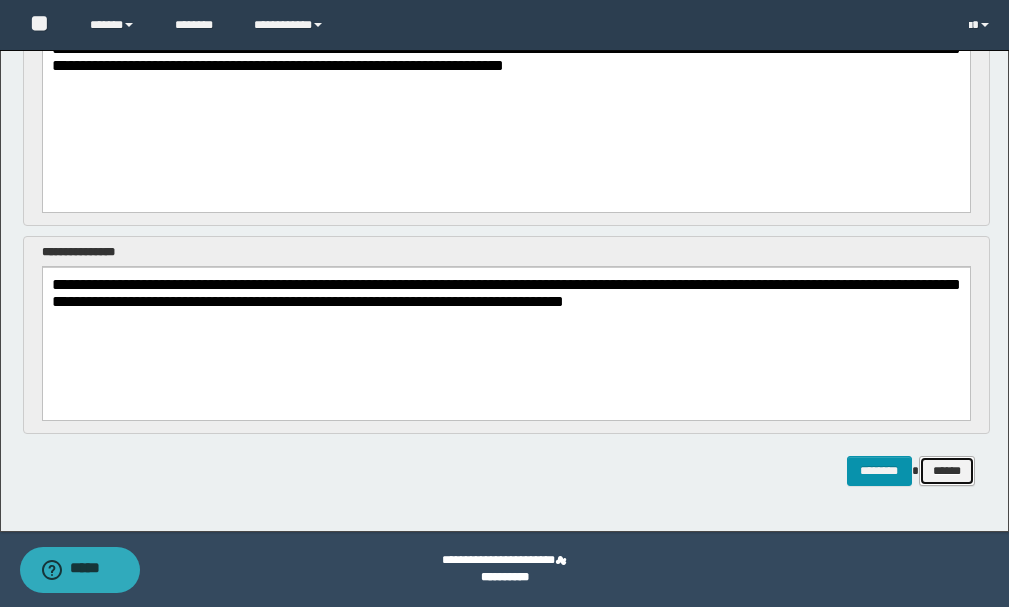 click on "******" at bounding box center [947, 471] 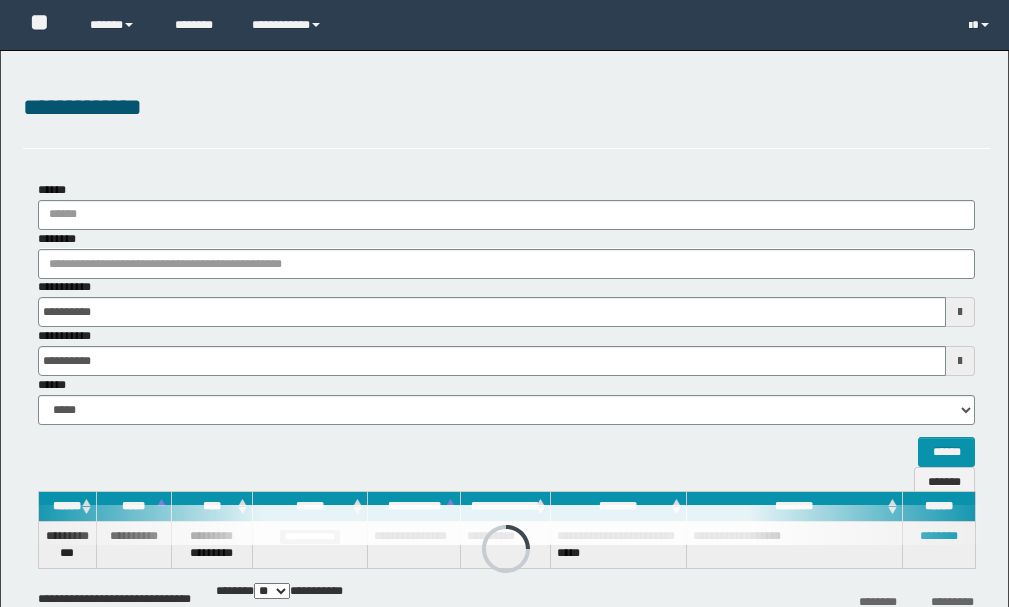 scroll, scrollTop: 121, scrollLeft: 0, axis: vertical 